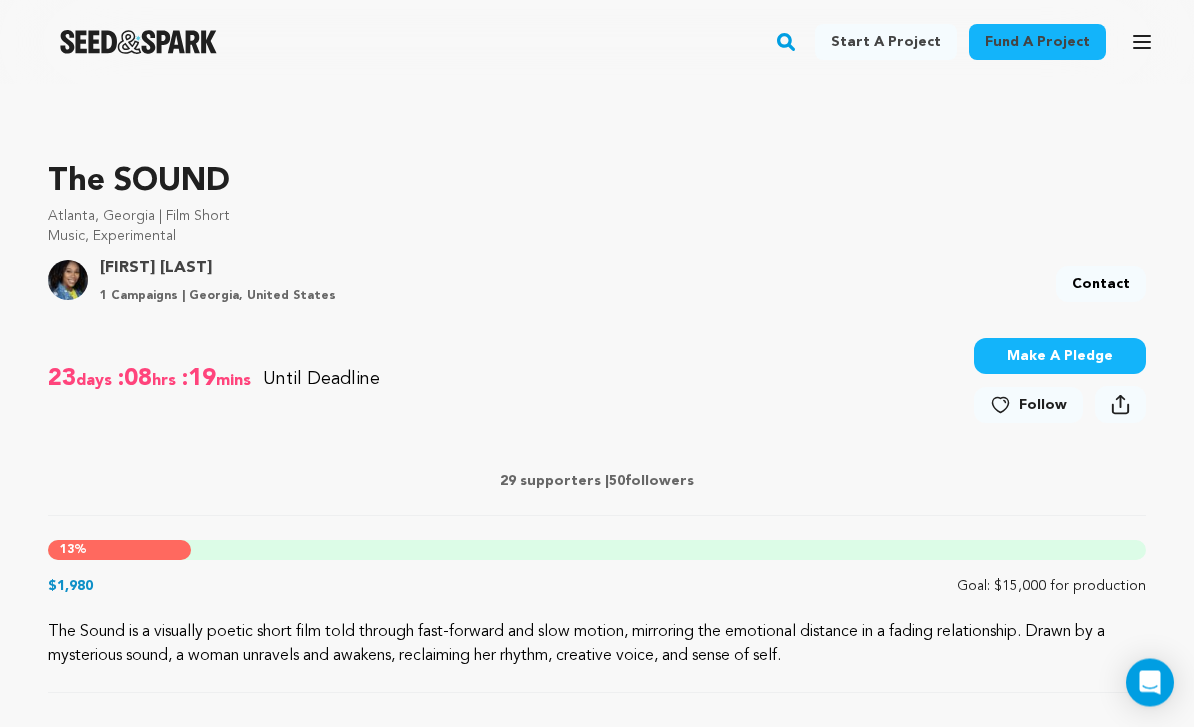 scroll, scrollTop: 542, scrollLeft: 0, axis: vertical 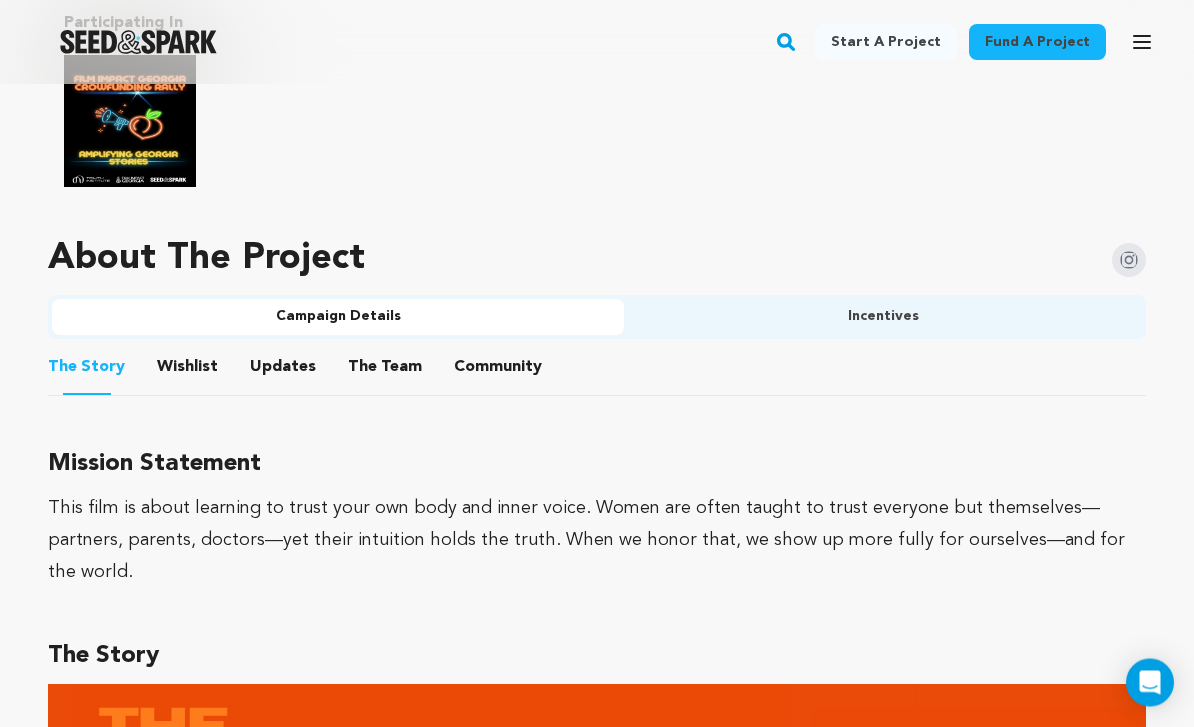 click on "Wishlist" at bounding box center [188, 372] 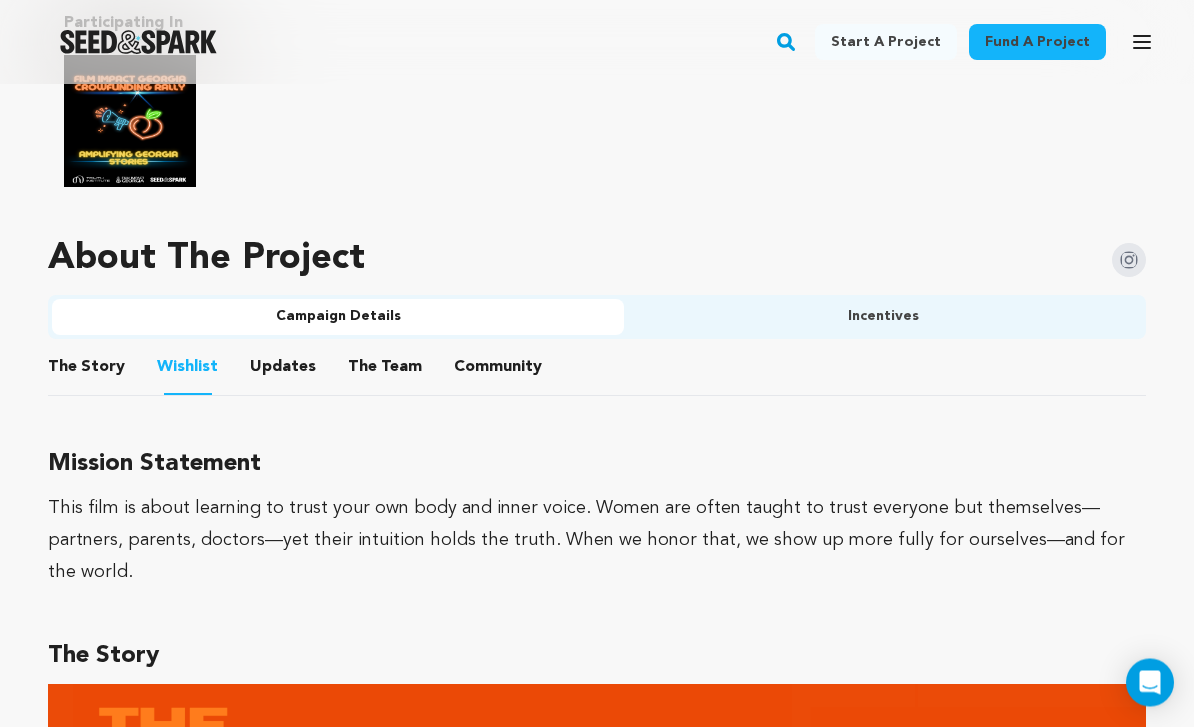 scroll, scrollTop: 1304, scrollLeft: 0, axis: vertical 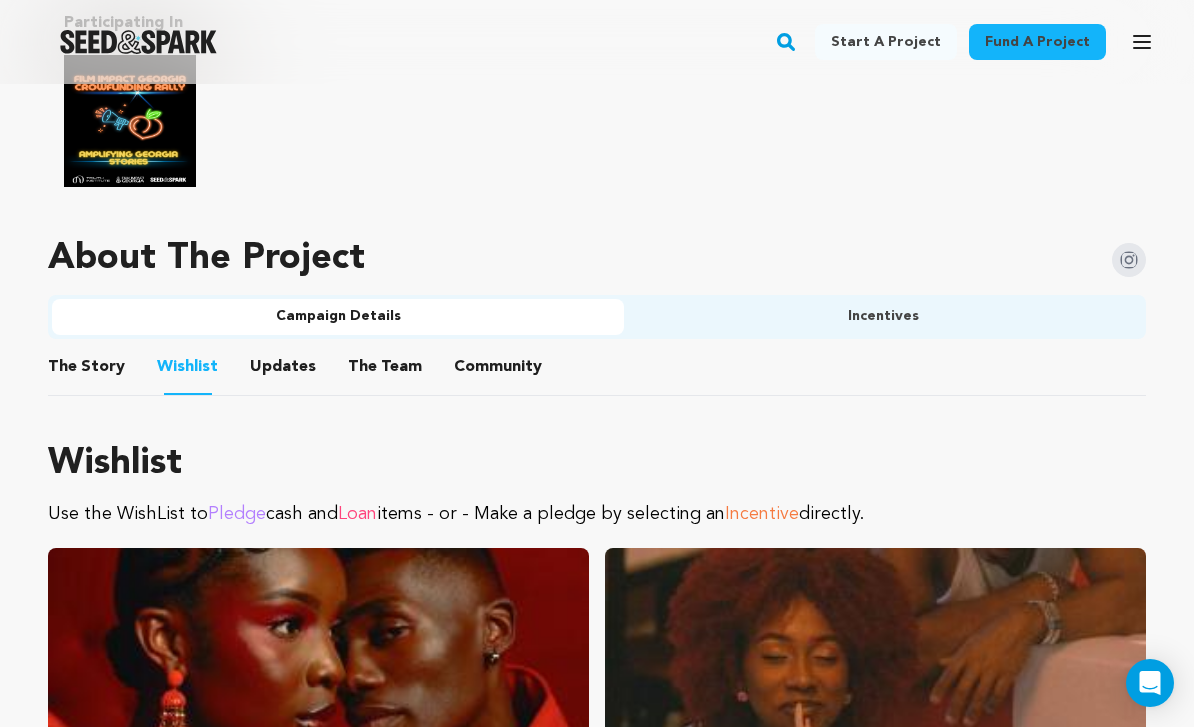 click on "Updates" at bounding box center [283, 371] 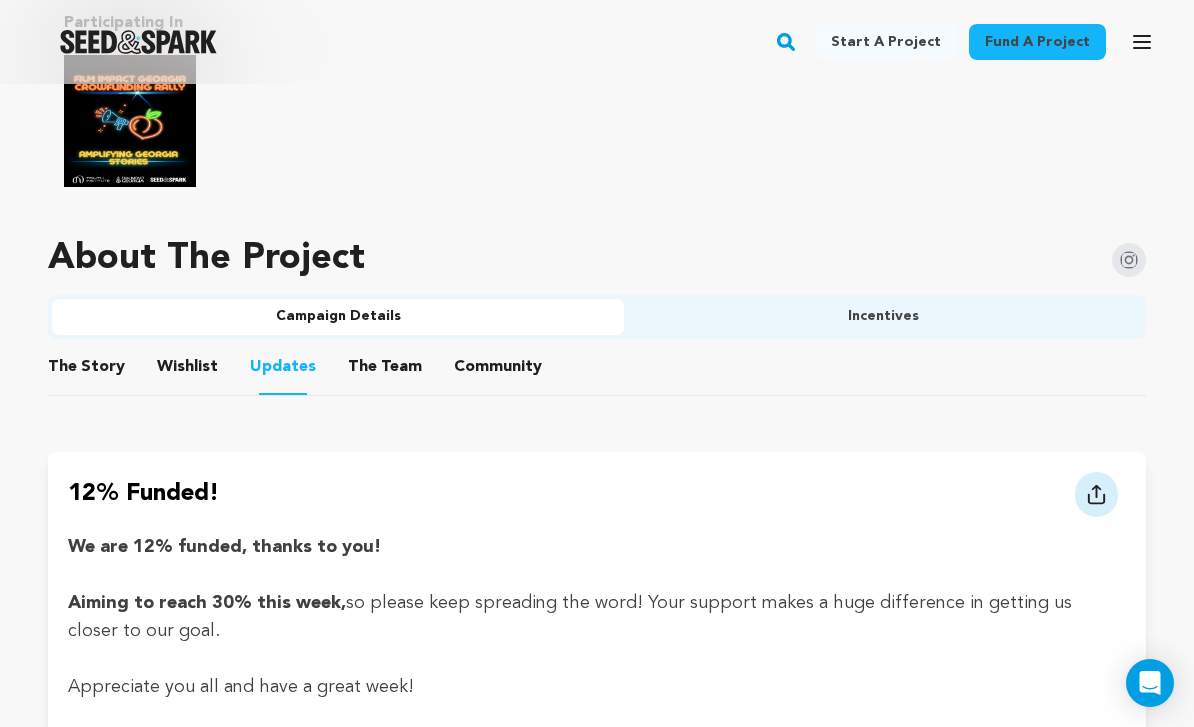 click on "The Team" at bounding box center (385, 371) 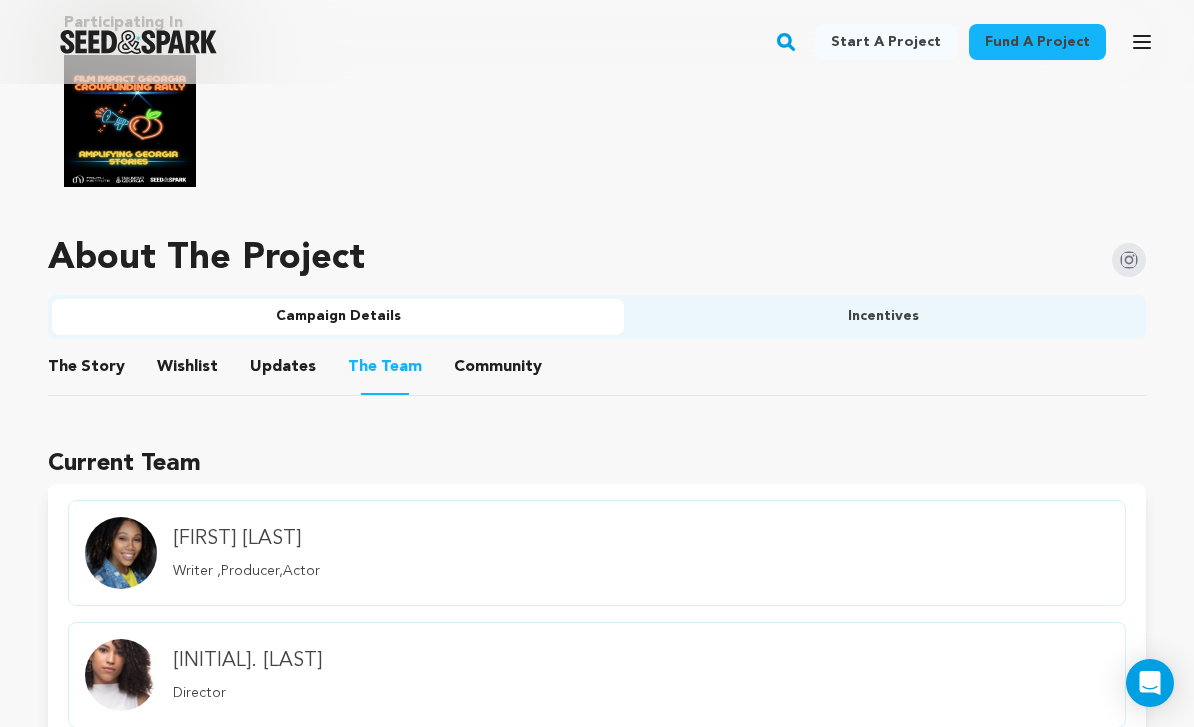 click on "Community" at bounding box center (498, 371) 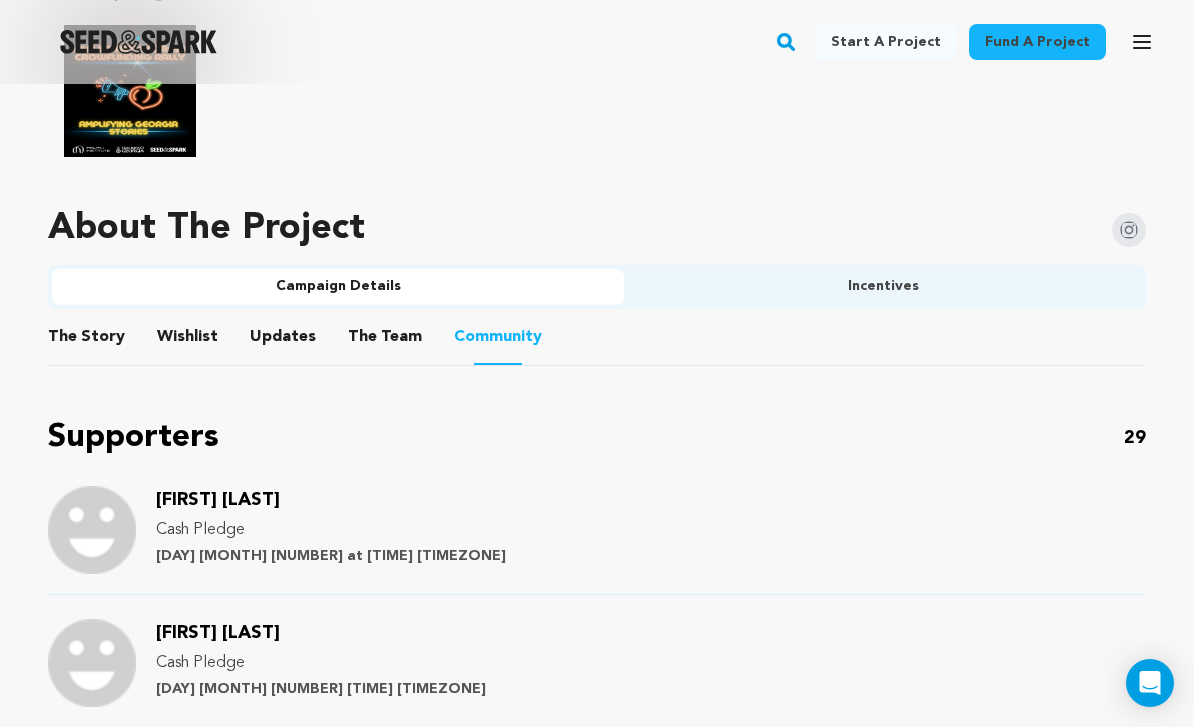 scroll, scrollTop: 1332, scrollLeft: 0, axis: vertical 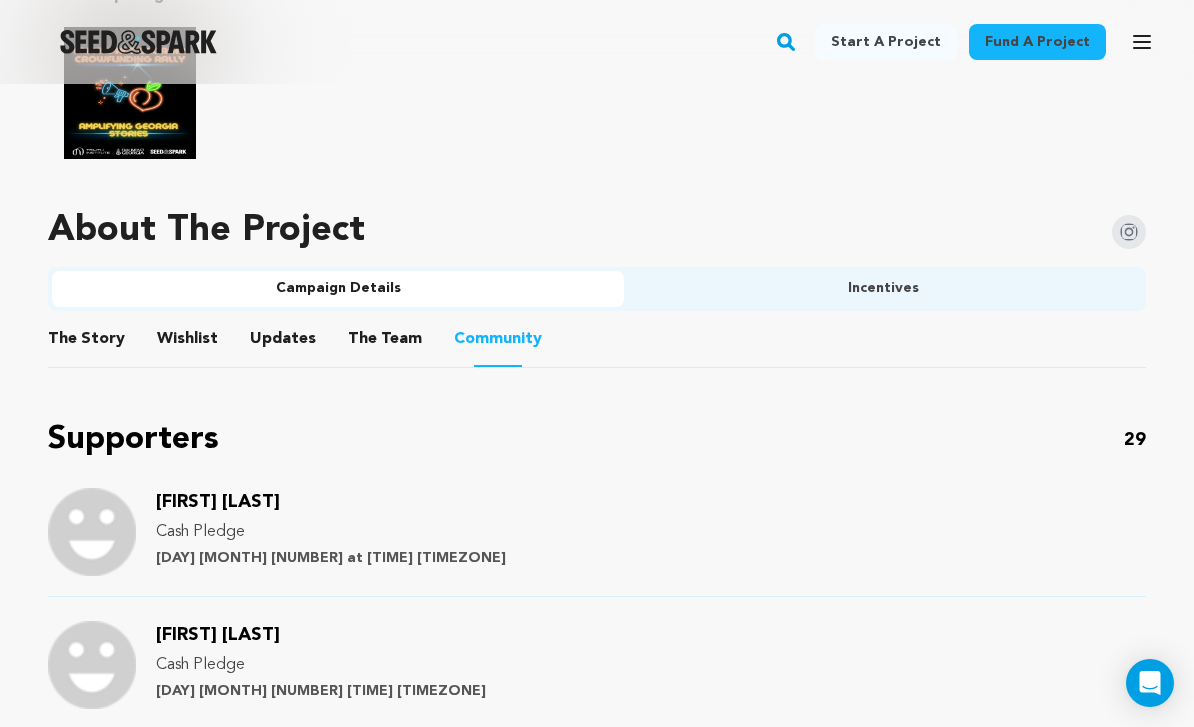 click on "Wishlist" at bounding box center [188, 343] 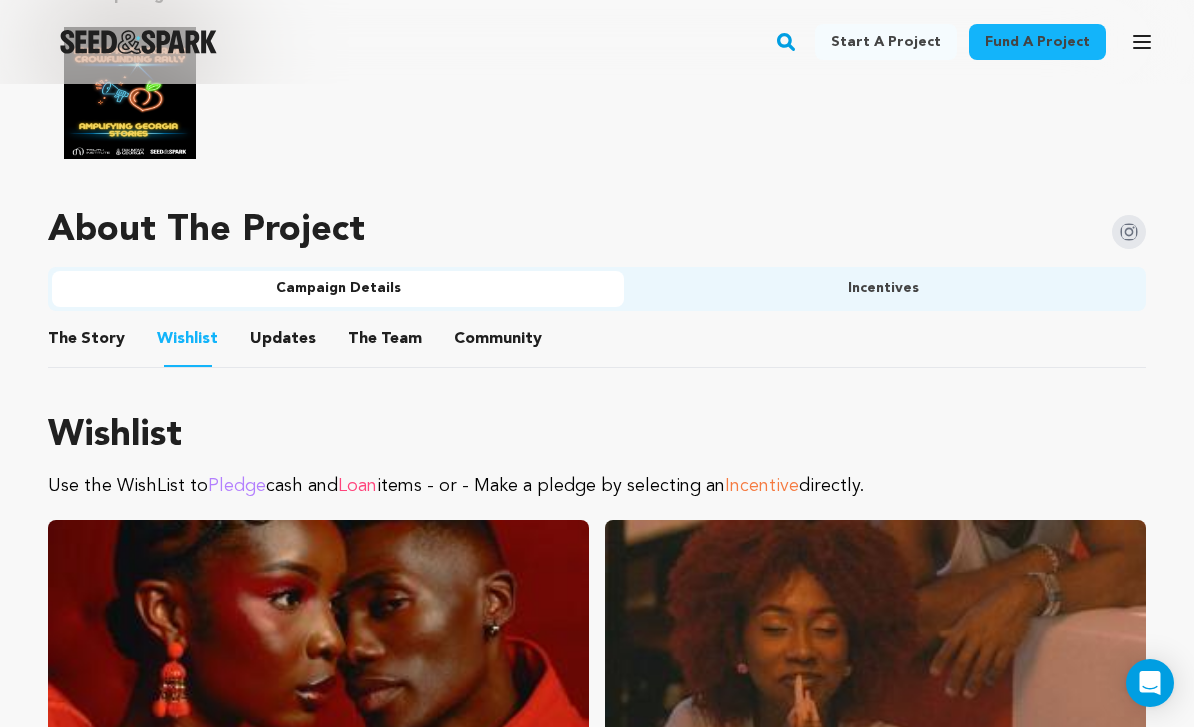 click on "The Team" at bounding box center (385, 343) 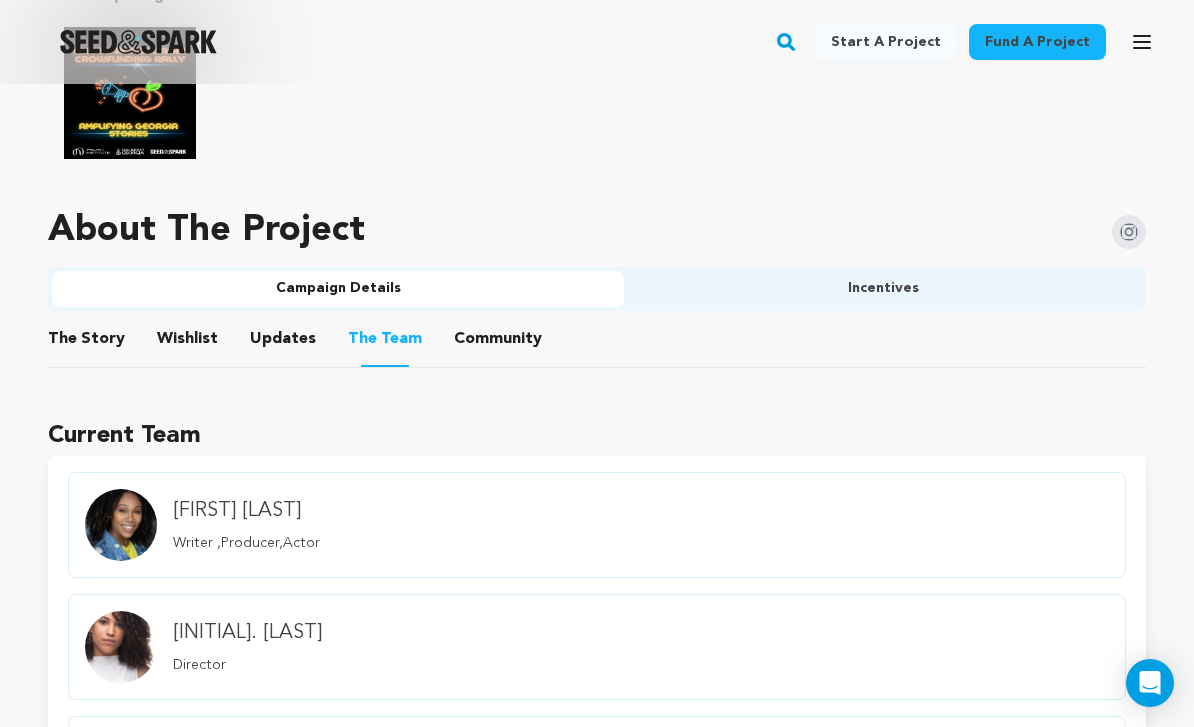 click on "Community" at bounding box center (498, 343) 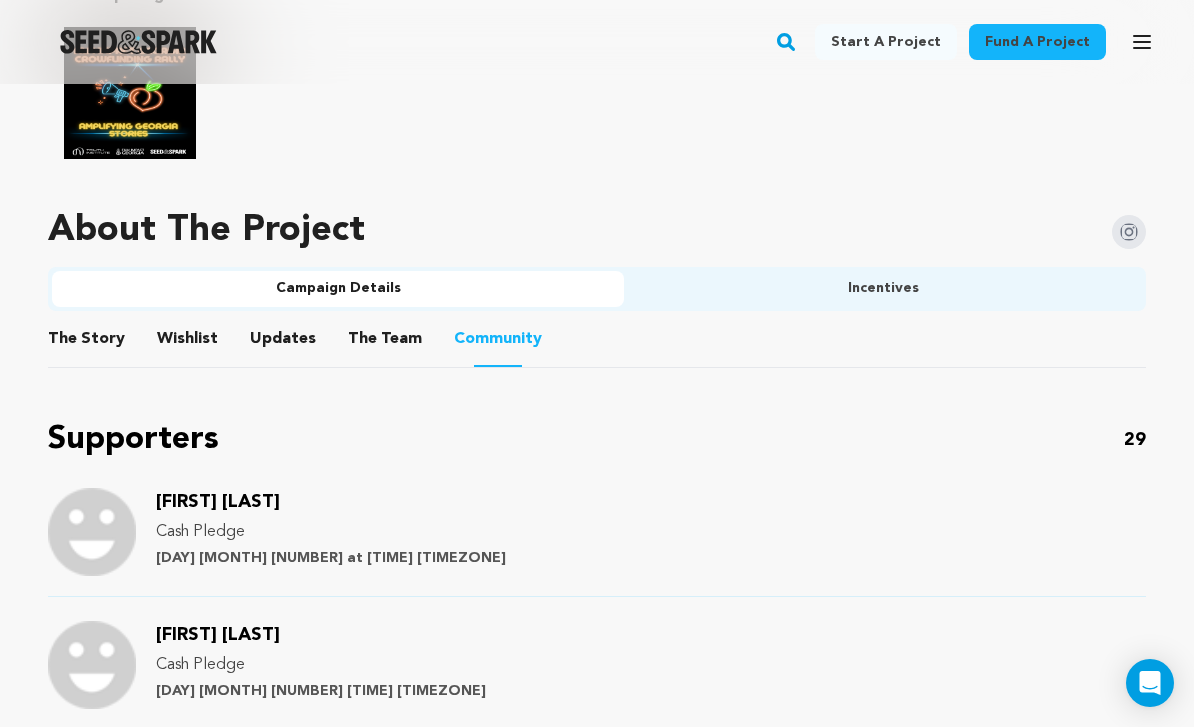click on "Niyi Odumosu
Cash Pledge
Sunday August 3rd at 6:42PM PST" at bounding box center [597, 542] 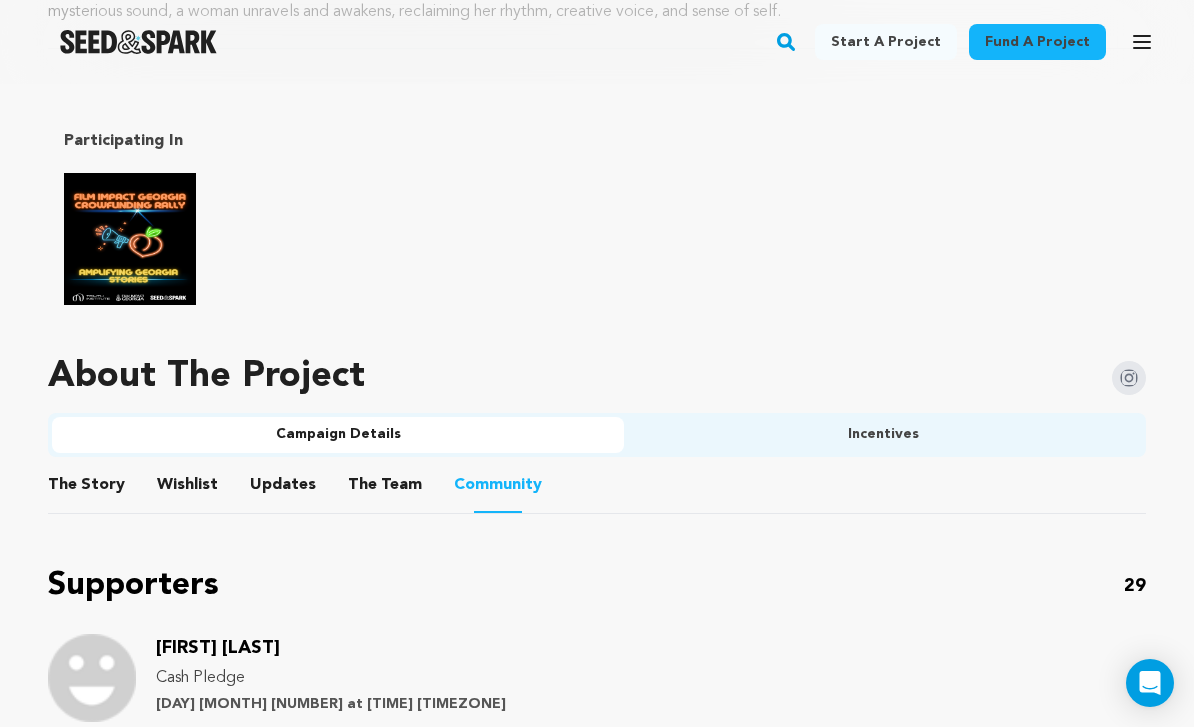 scroll, scrollTop: 1189, scrollLeft: 0, axis: vertical 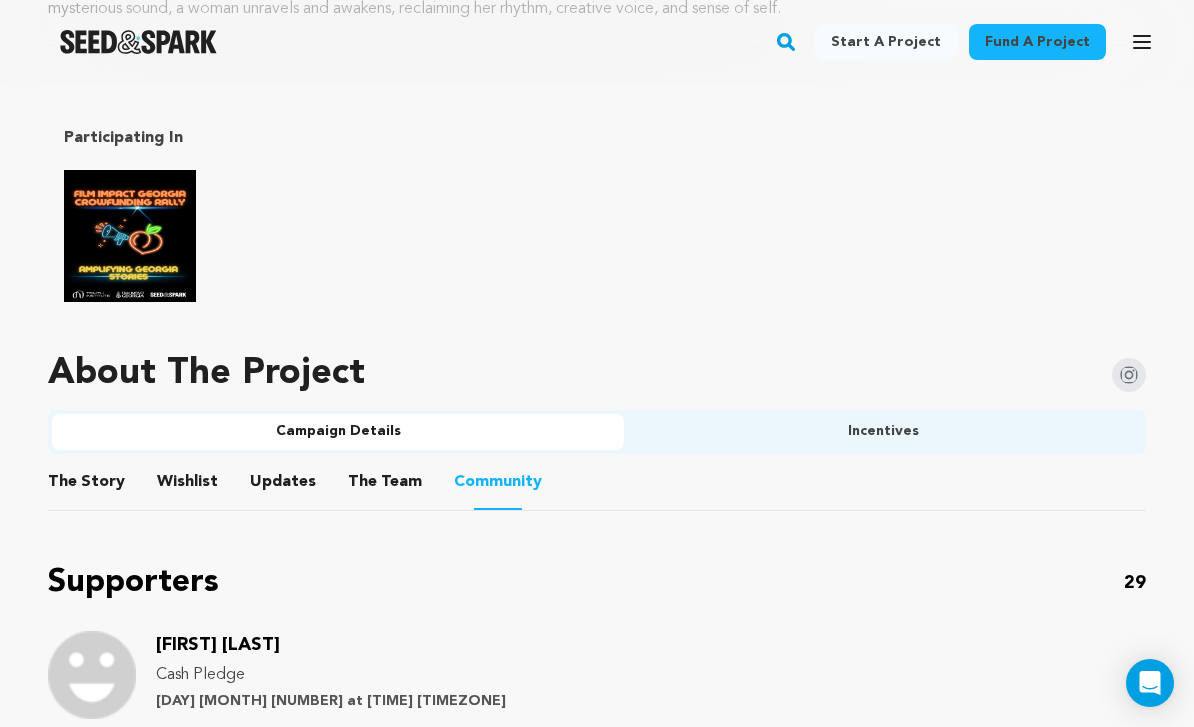 click on "The Story" at bounding box center [87, 486] 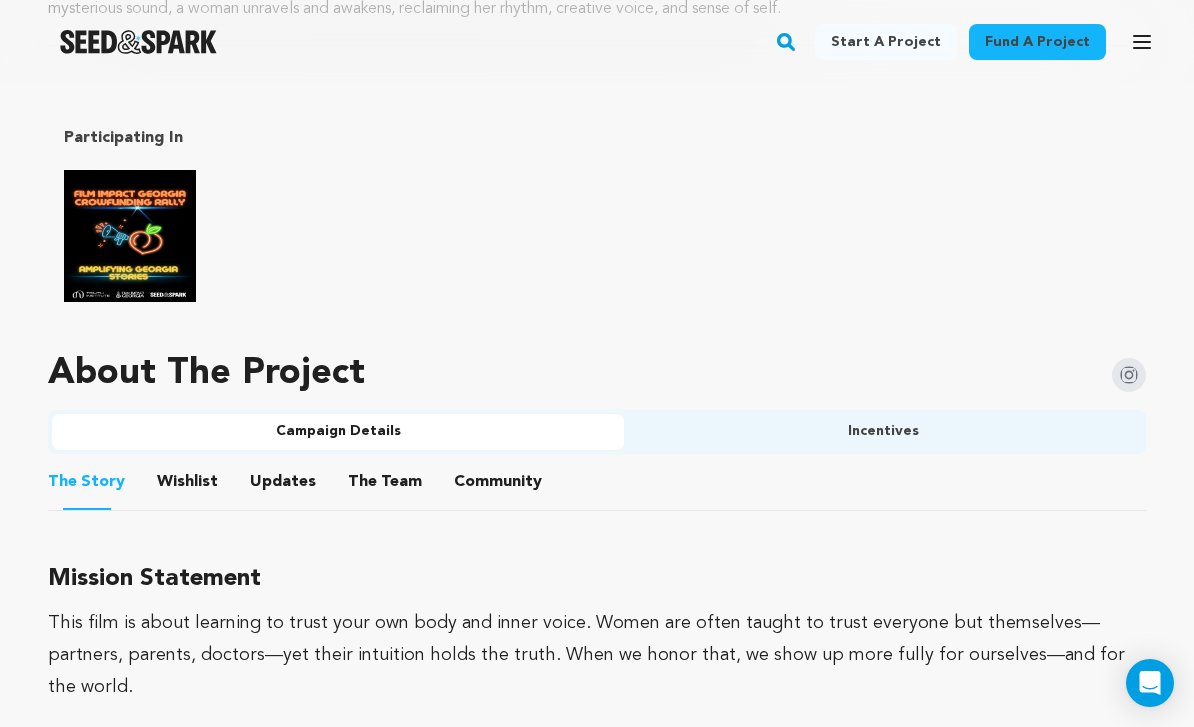 click on "Wishlist" at bounding box center (188, 486) 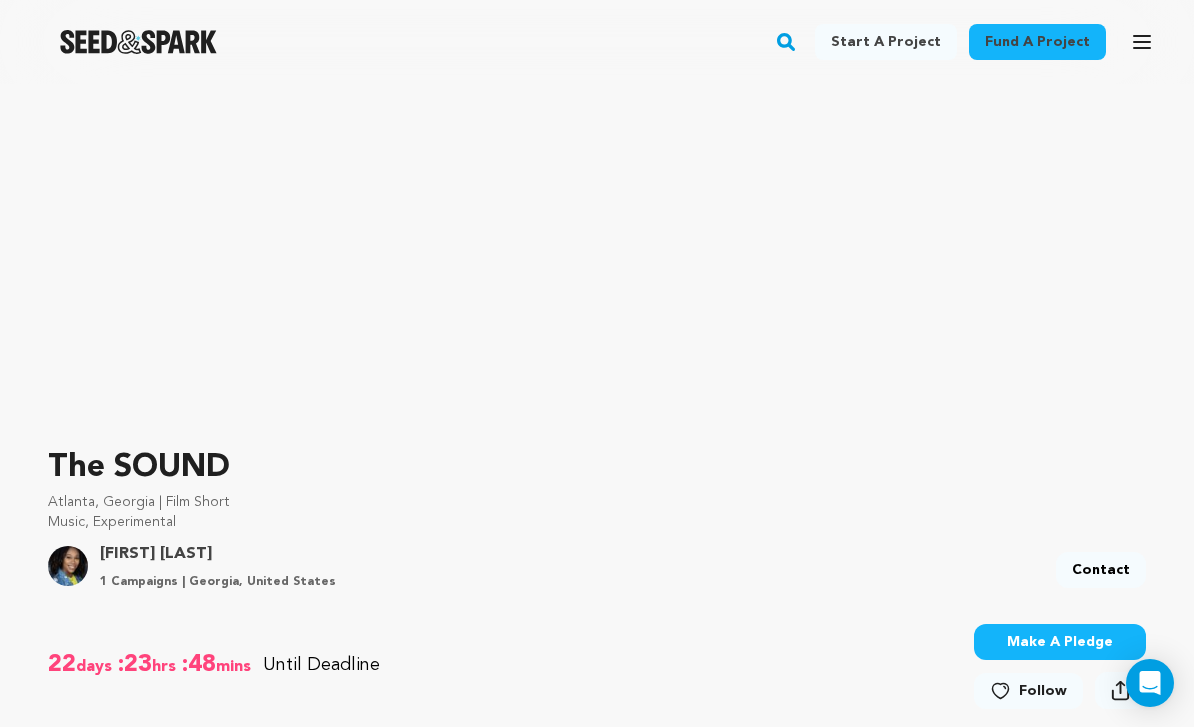 scroll, scrollTop: 0, scrollLeft: 0, axis: both 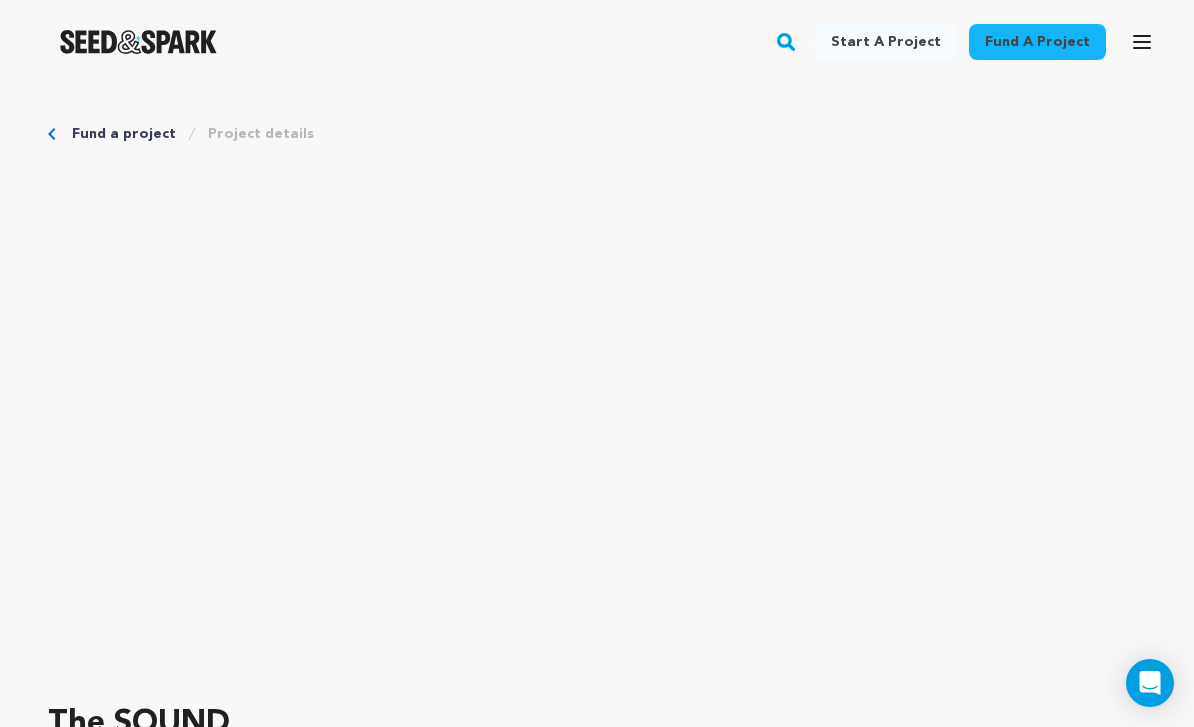 click 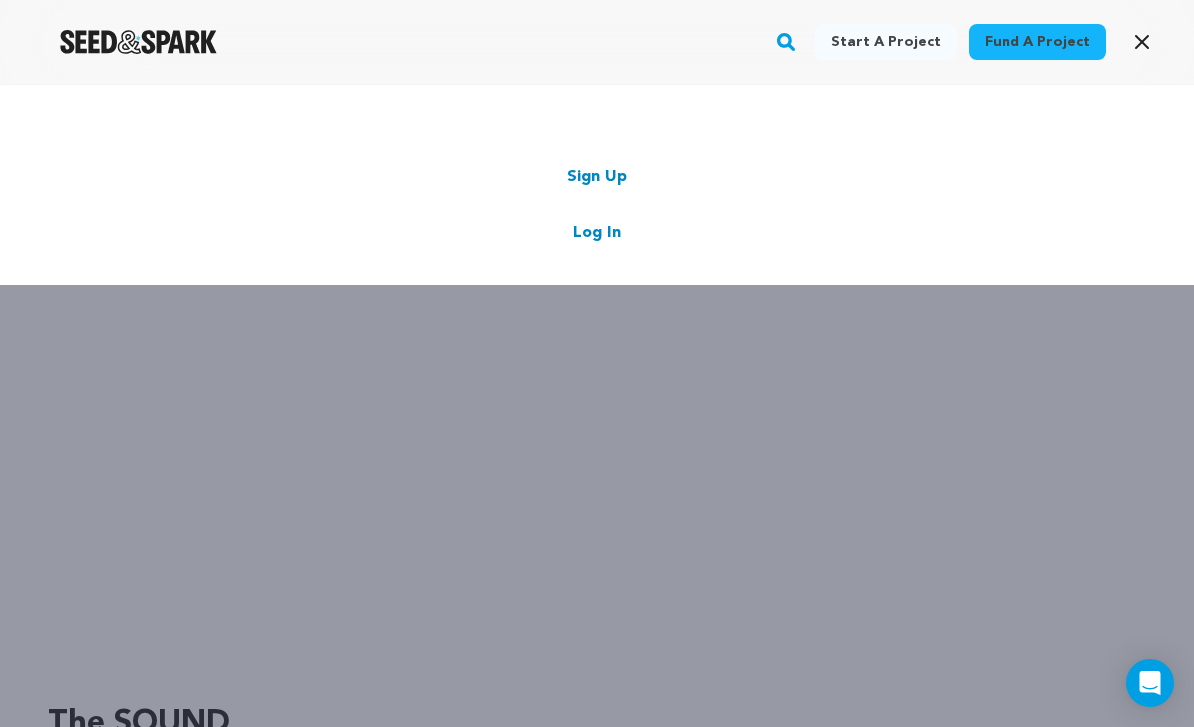 click 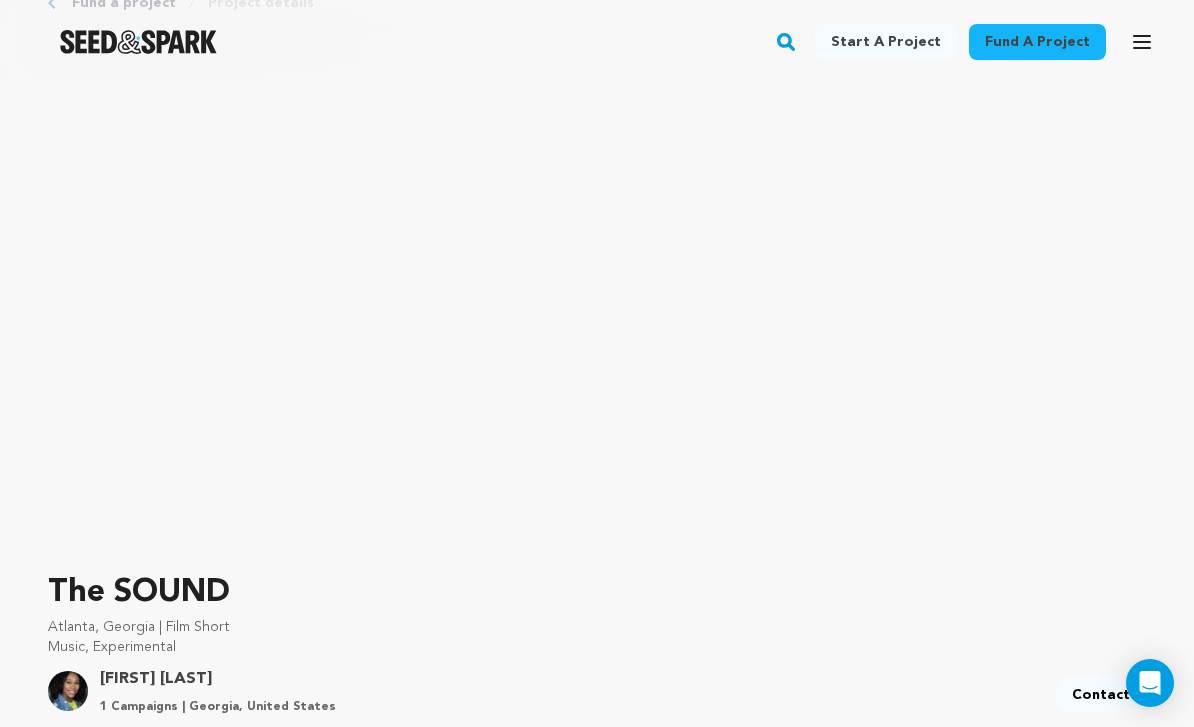 scroll, scrollTop: 0, scrollLeft: 0, axis: both 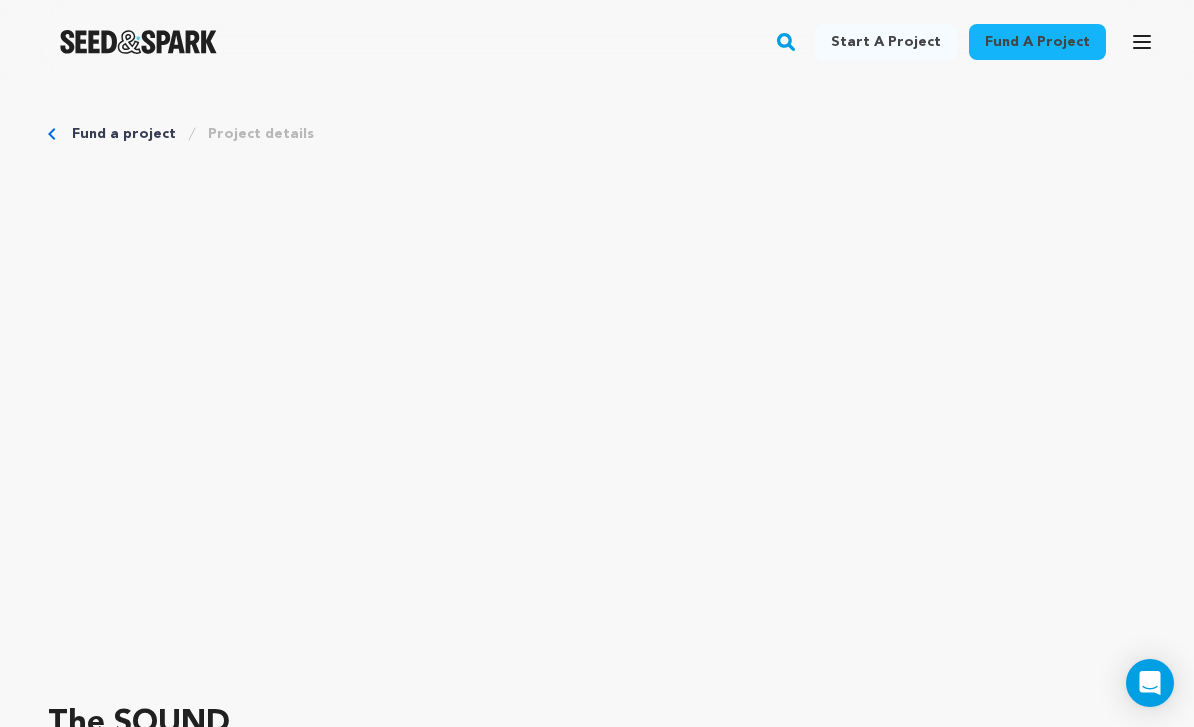 click 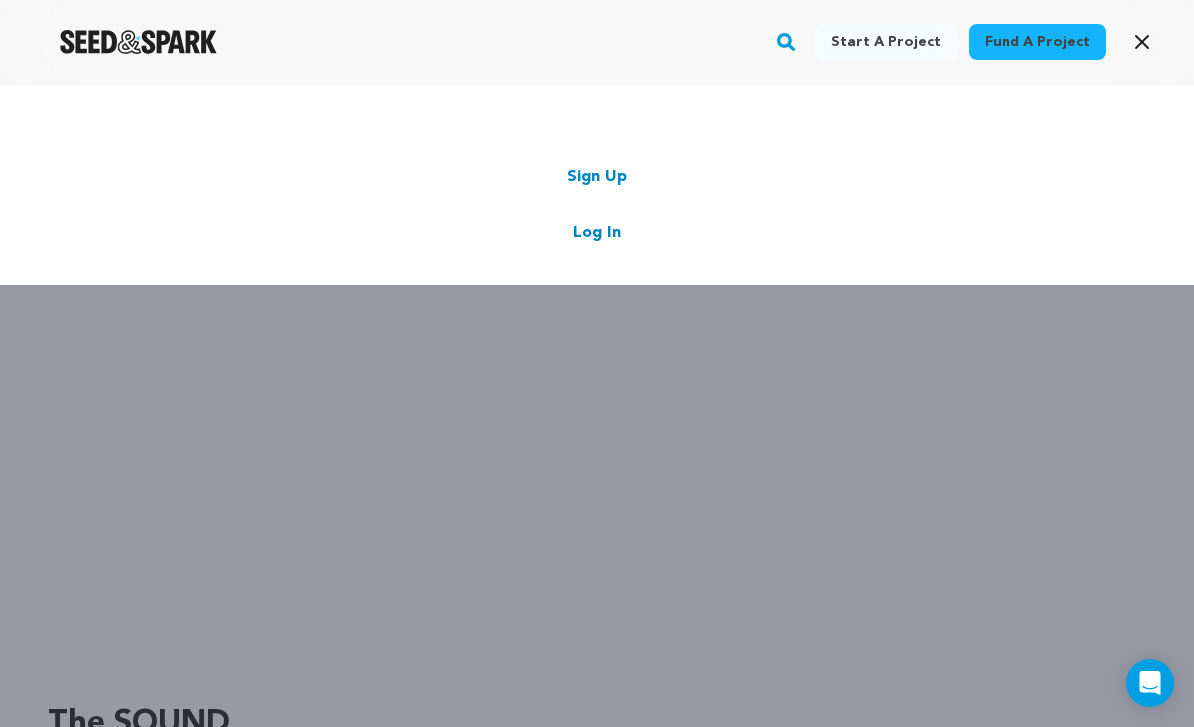 click on "Log In" at bounding box center [597, 233] 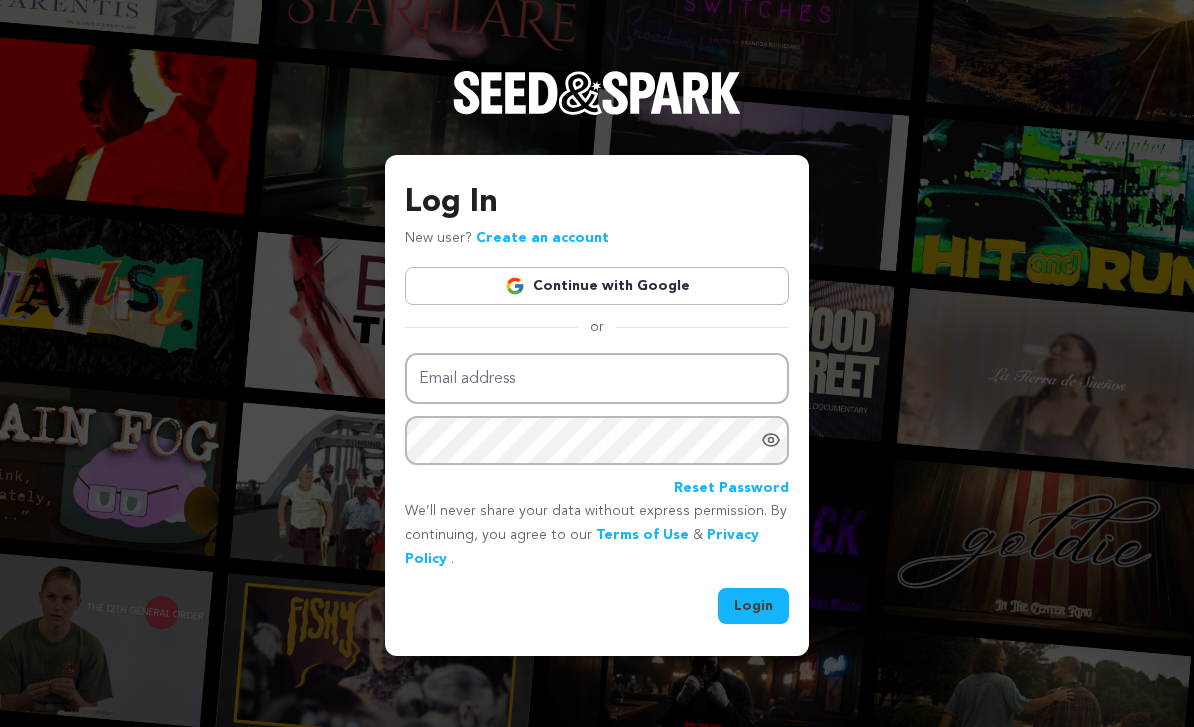 scroll, scrollTop: 0, scrollLeft: 0, axis: both 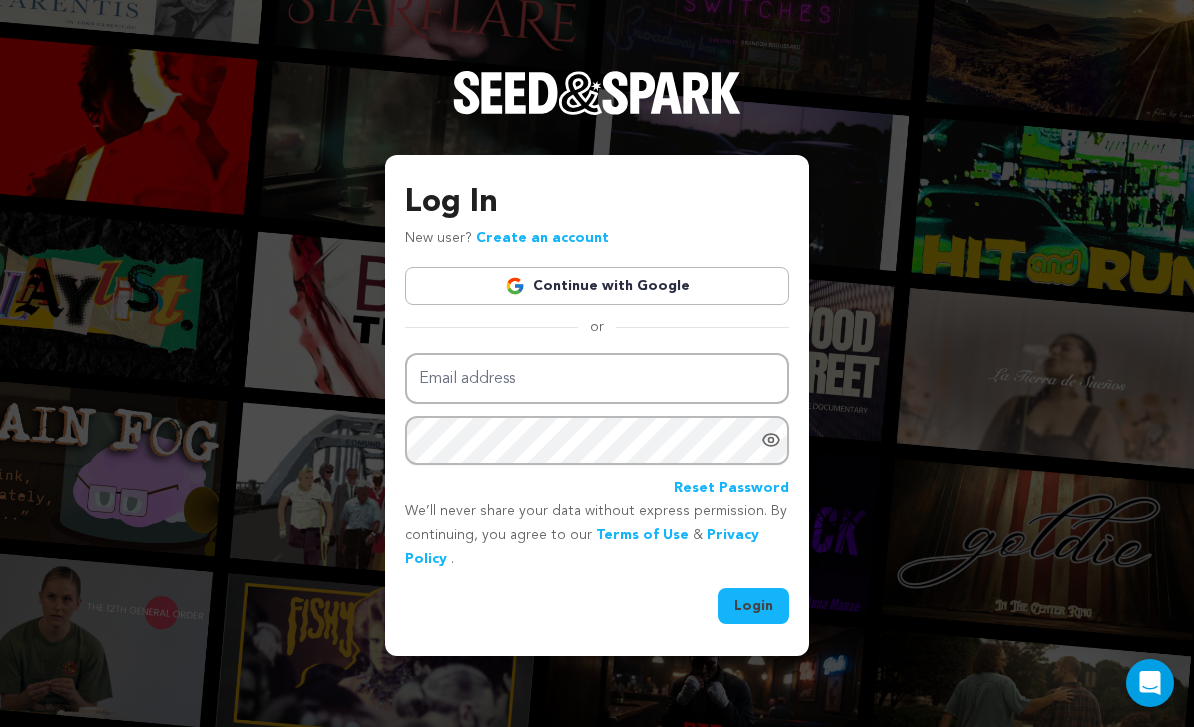 click on "Continue with Google" at bounding box center (597, 286) 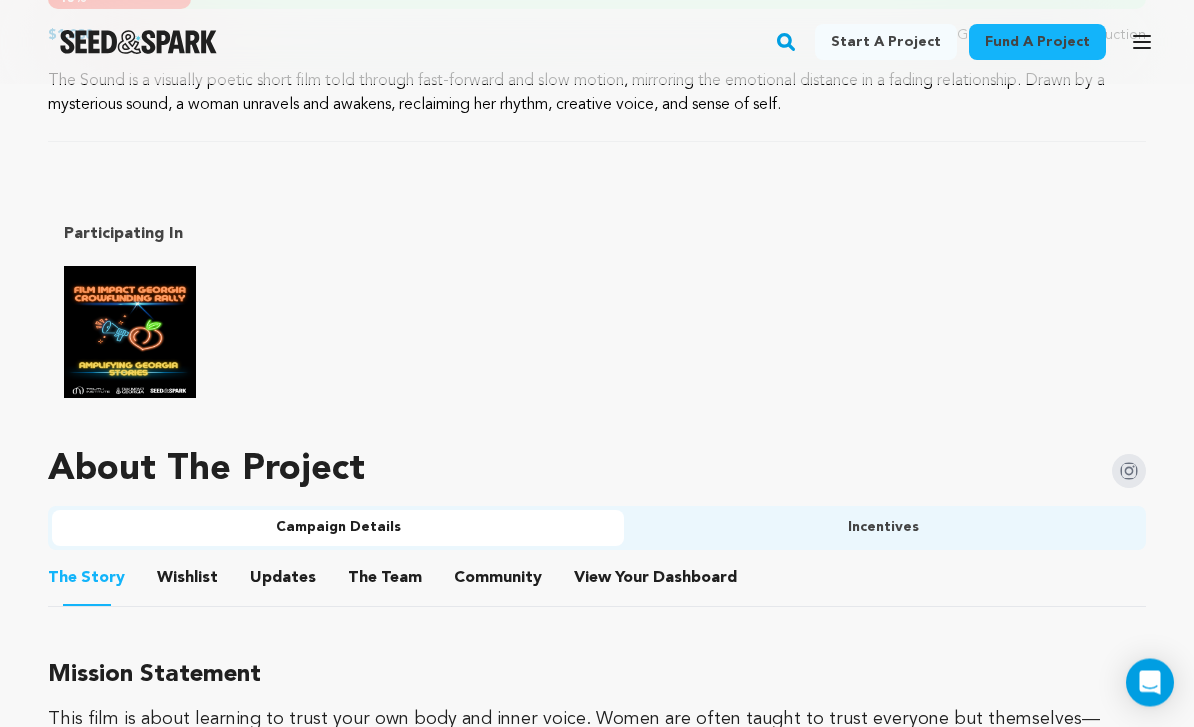 scroll, scrollTop: 1093, scrollLeft: 0, axis: vertical 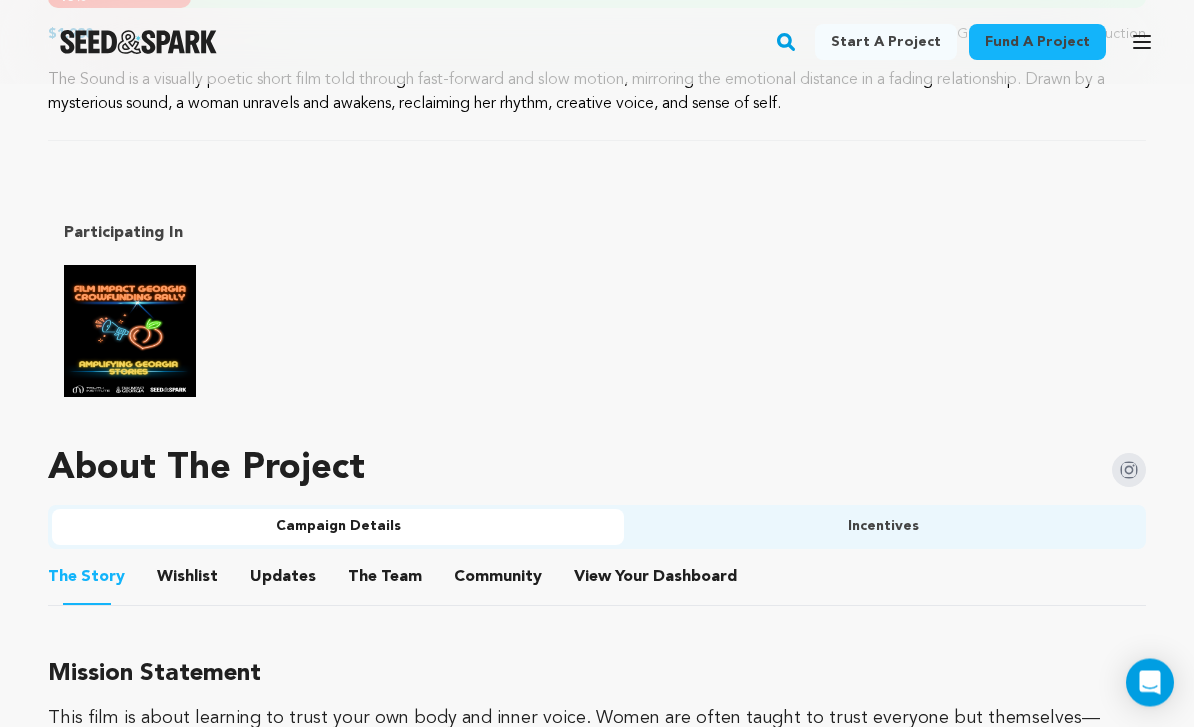 click on "The Story
The   Story
Wishlist
Wishlist
Updates
Updates
The Team
The   Team
Community
Community
View Your Dashboard
View   Your   Dashboard
The Story" at bounding box center (597, 6505) 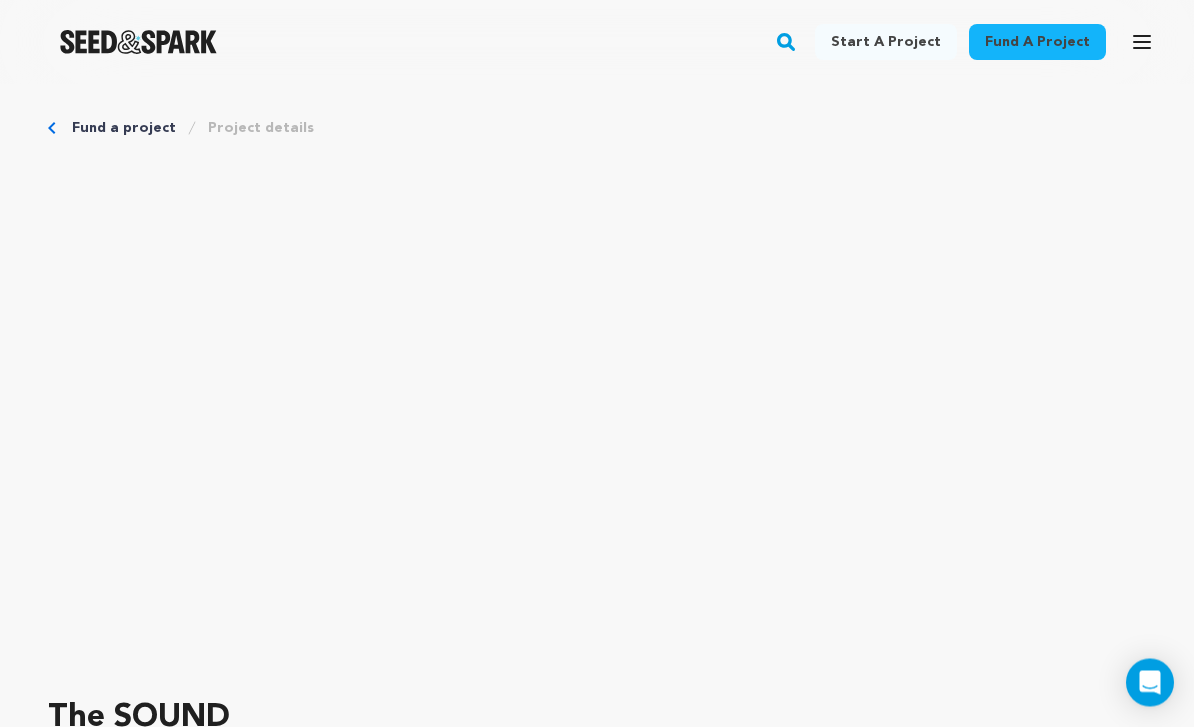 scroll, scrollTop: 0, scrollLeft: 0, axis: both 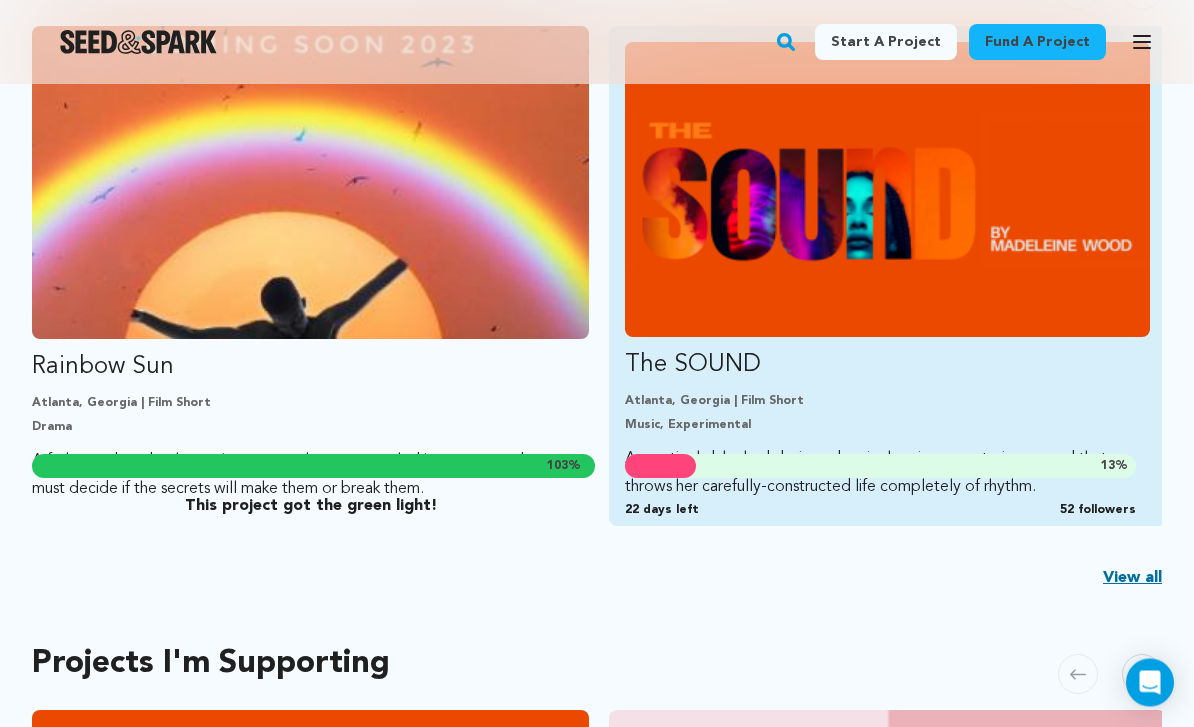 click at bounding box center [887, 190] 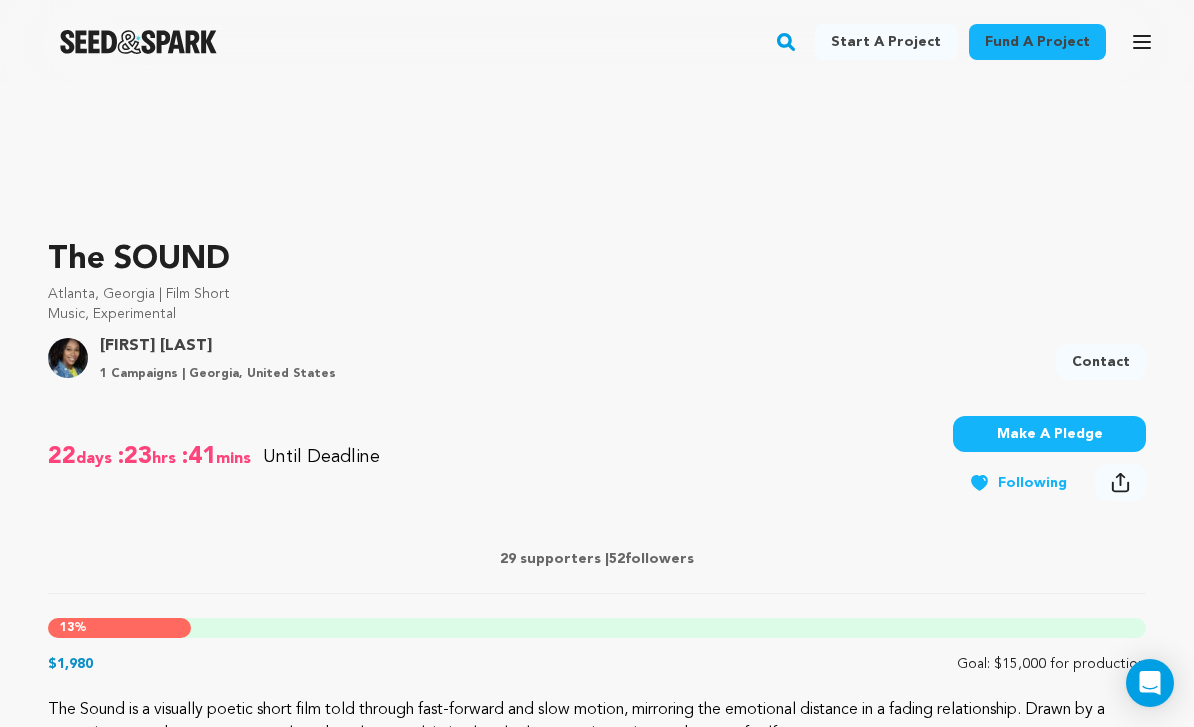 scroll, scrollTop: 0, scrollLeft: 0, axis: both 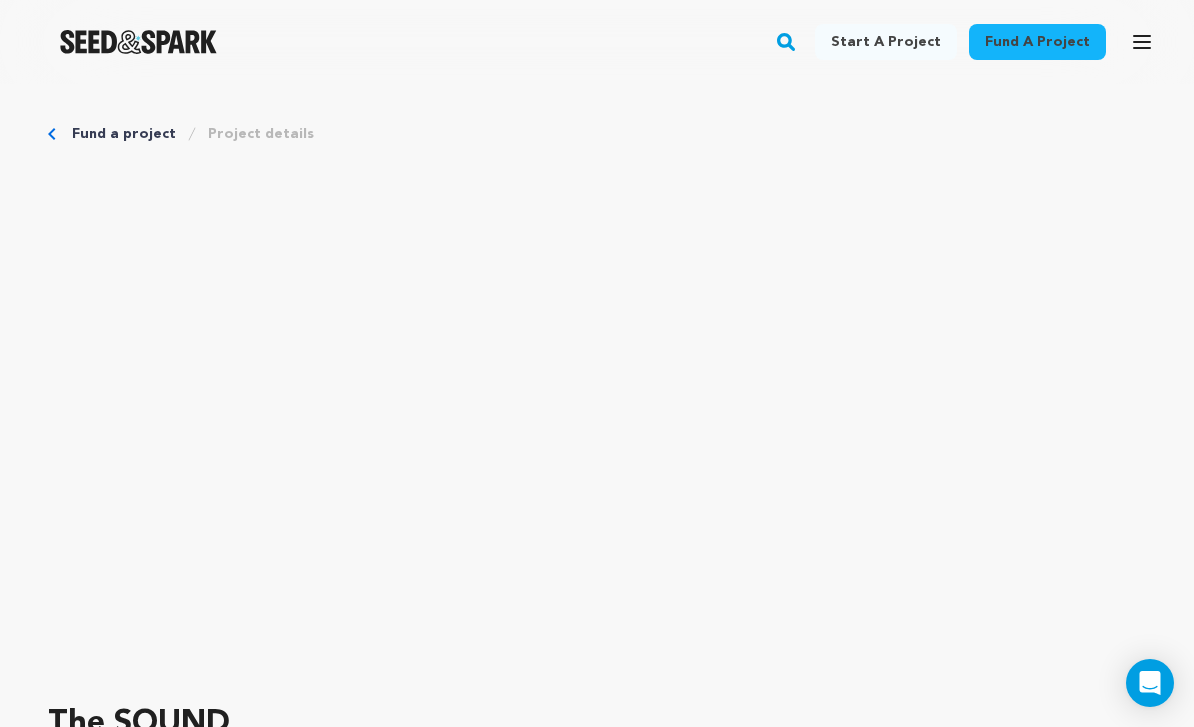 click 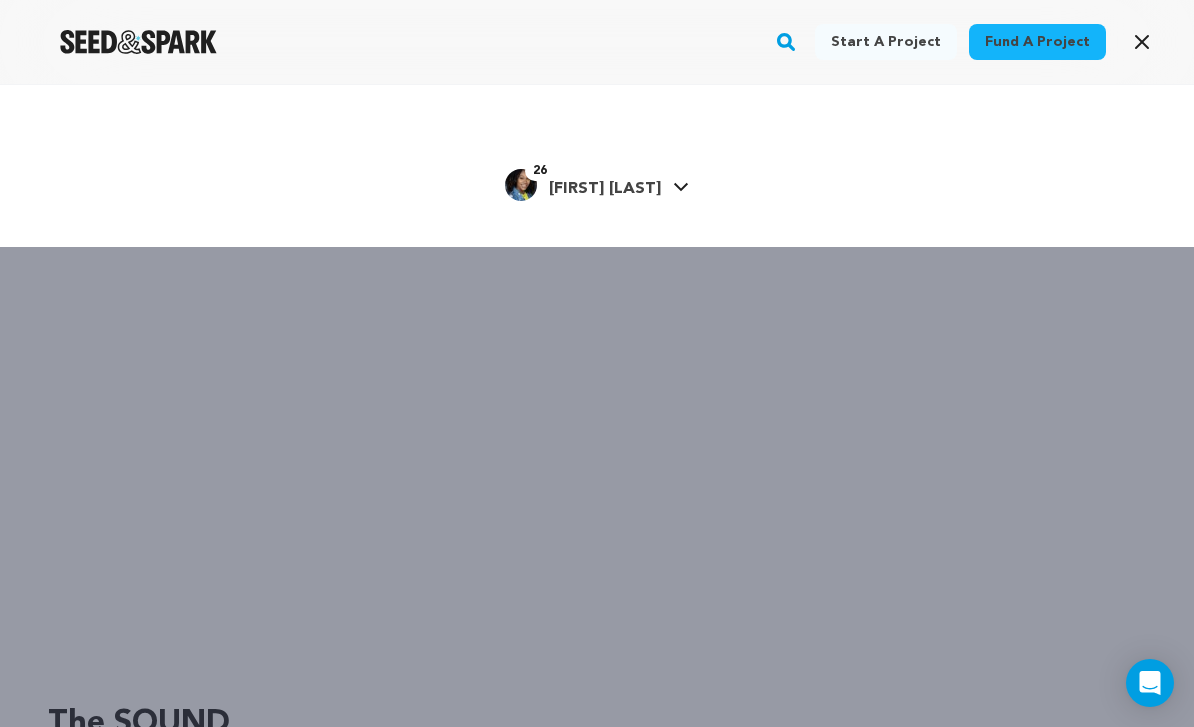 click on "26
Madeleine W.
Madeleine W." at bounding box center (597, 183) 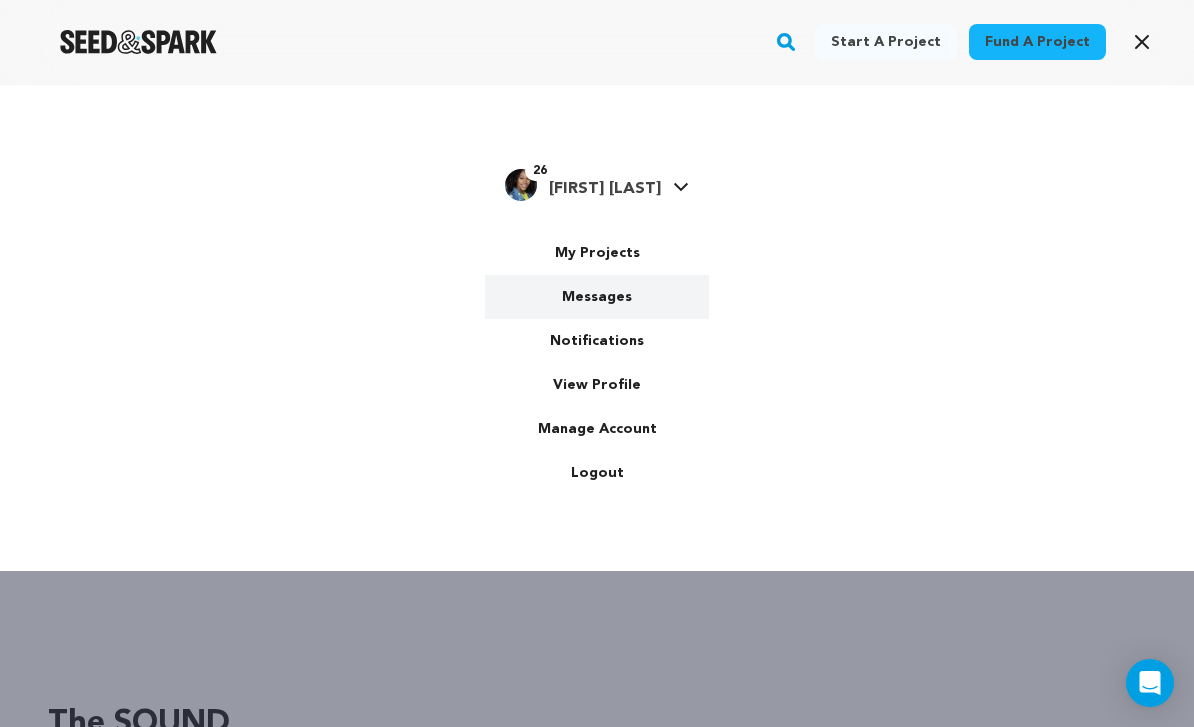 click on "Messages" at bounding box center [597, 297] 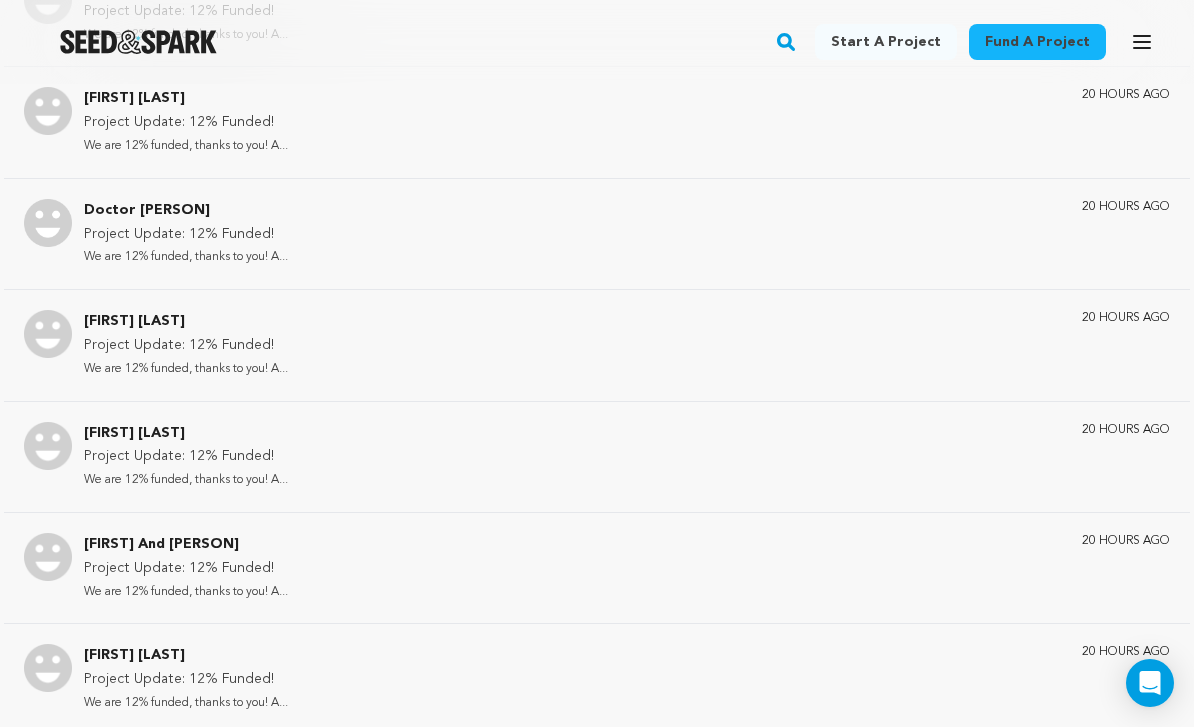 scroll, scrollTop: 0, scrollLeft: 0, axis: both 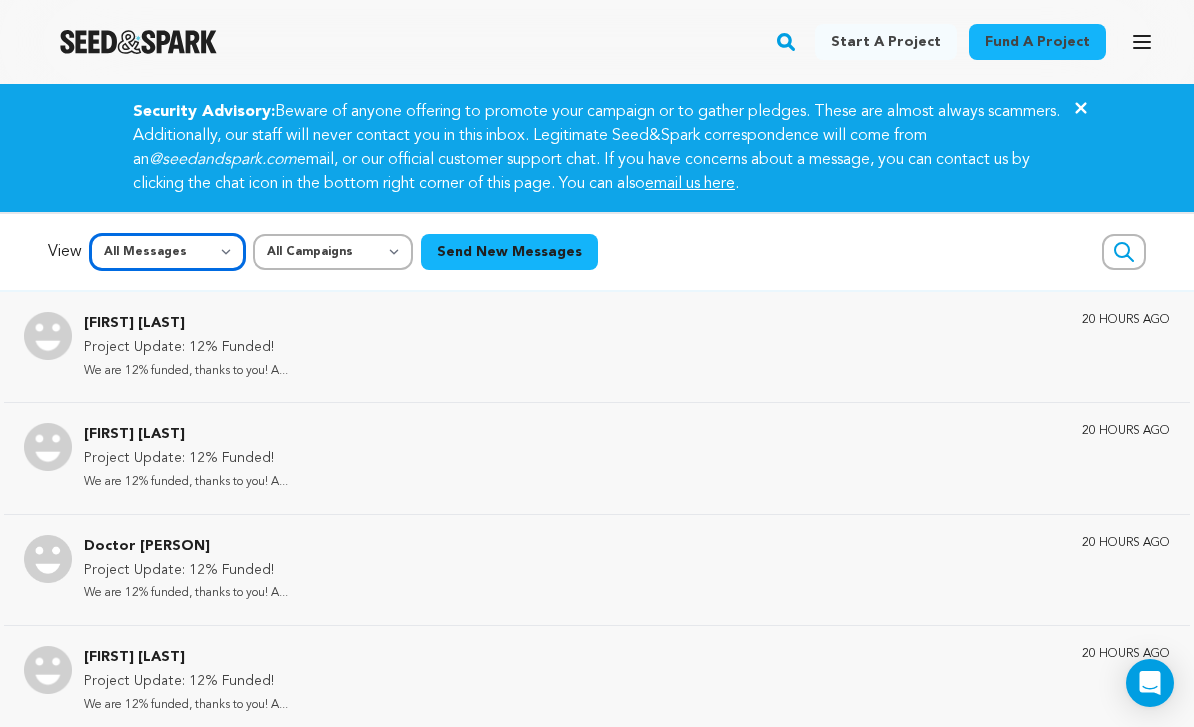 click on "All Messages
Starred
Unread" at bounding box center (167, 252) 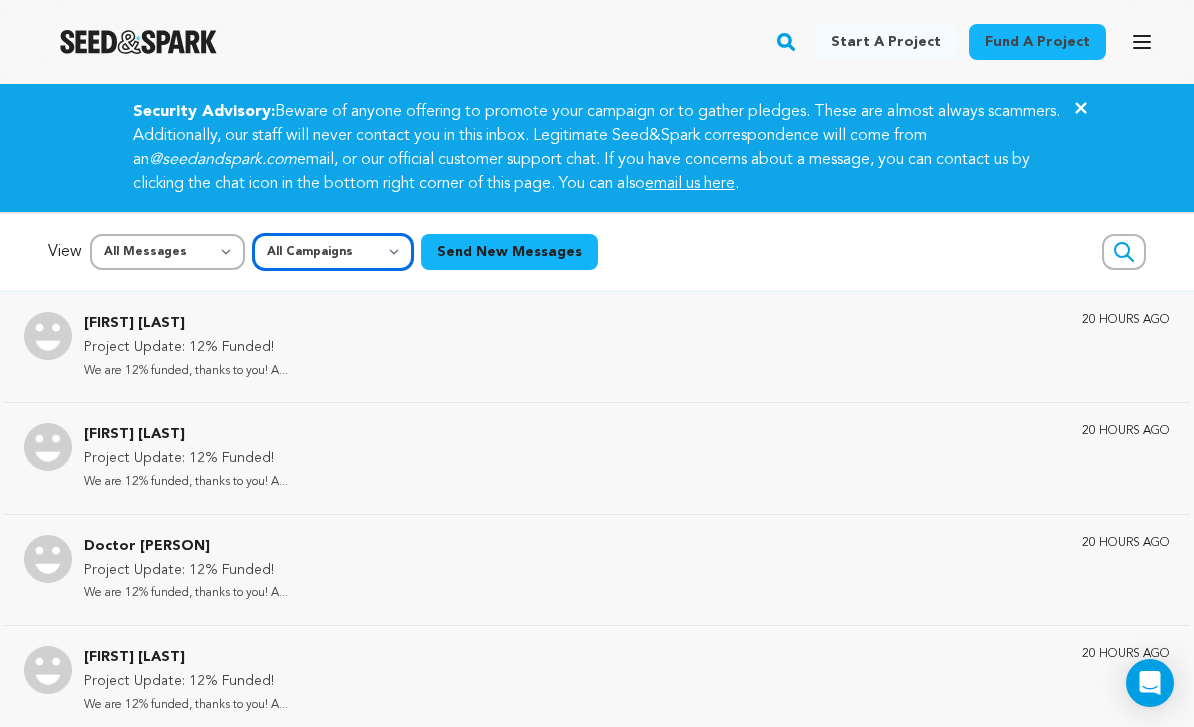 click on "All Campaigns
Rainbow Sun
The SOUND" at bounding box center [333, 252] 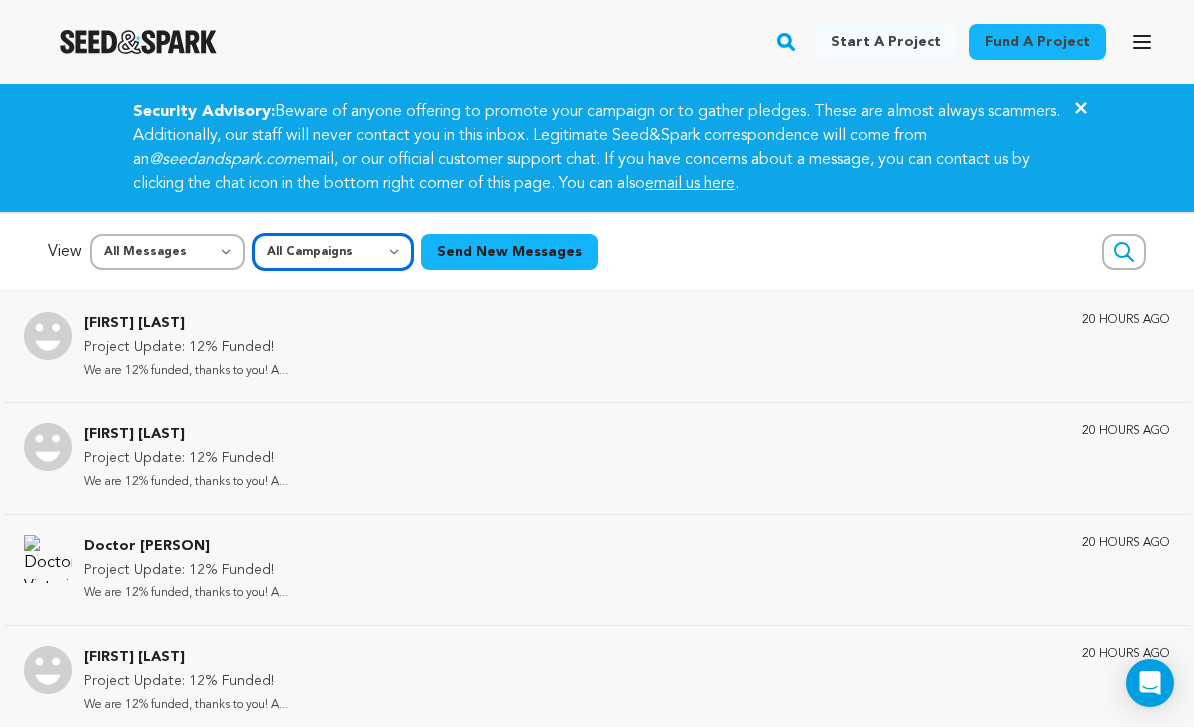 click on "All Campaigns
Rainbow Sun
The SOUND" at bounding box center (333, 252) 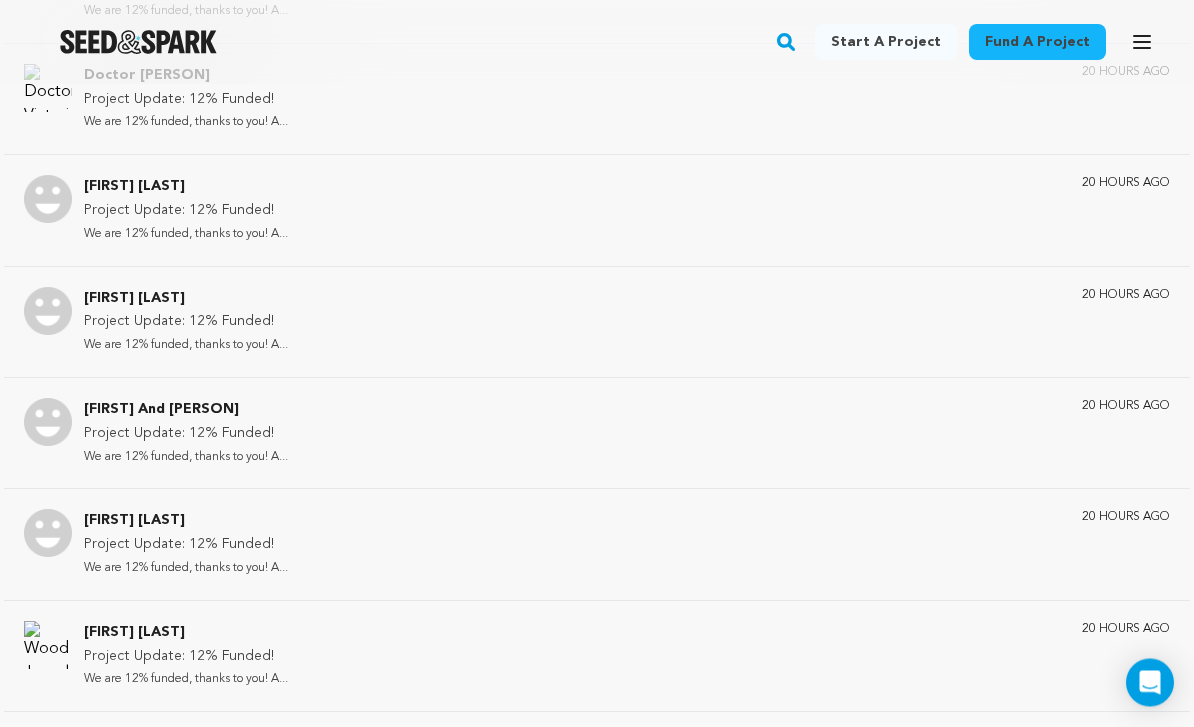 scroll, scrollTop: 0, scrollLeft: 0, axis: both 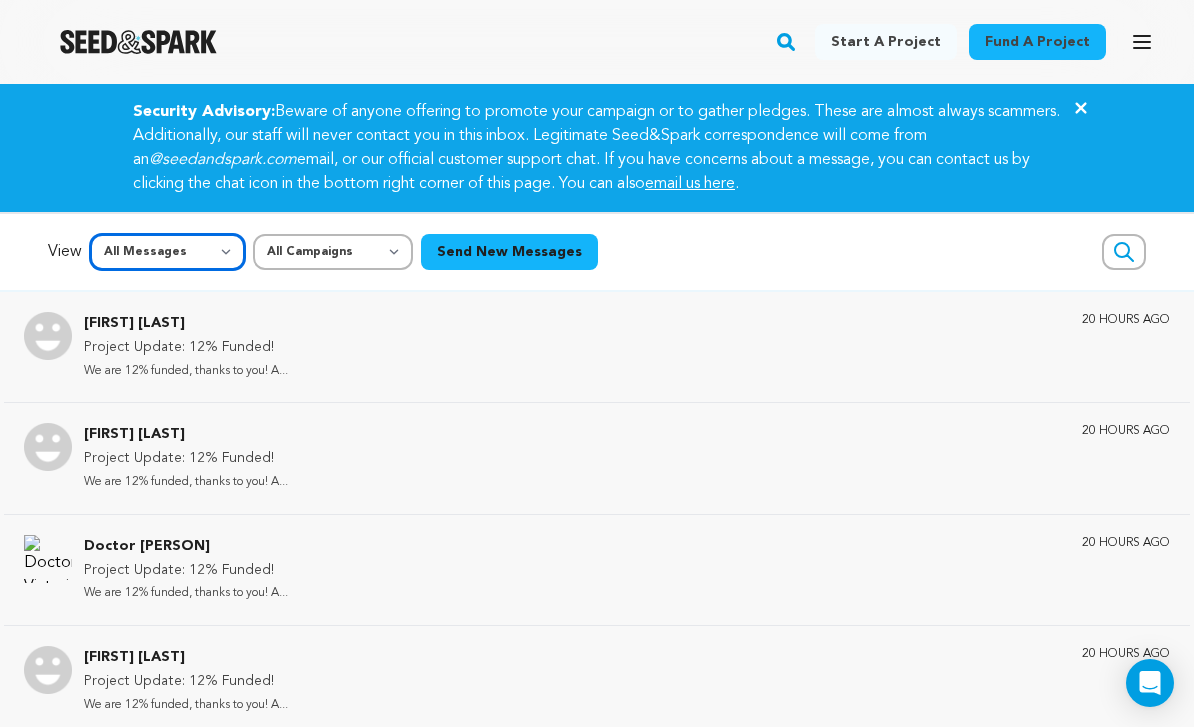click on "All Messages
Starred
Unread" at bounding box center (167, 252) 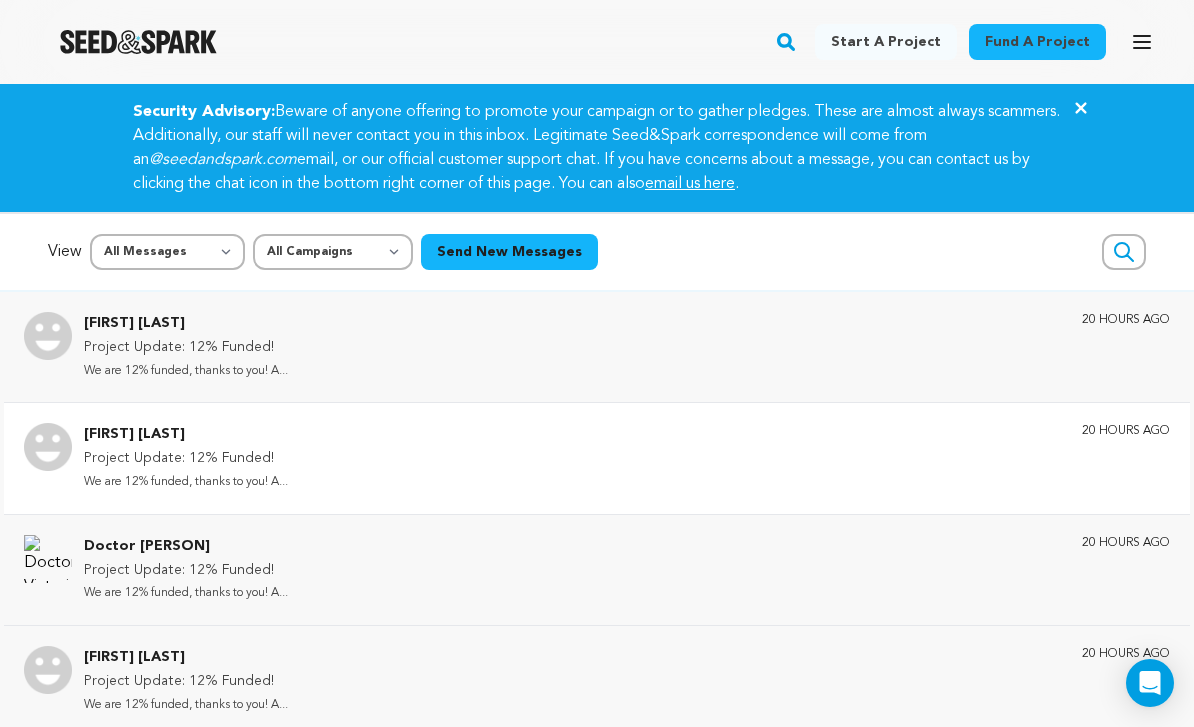 click on "Gregory J Ragsdale
Project Update:
12% Funded!
We are 12% funded, thanks to you! A...
20 hours ago" at bounding box center [627, 458] 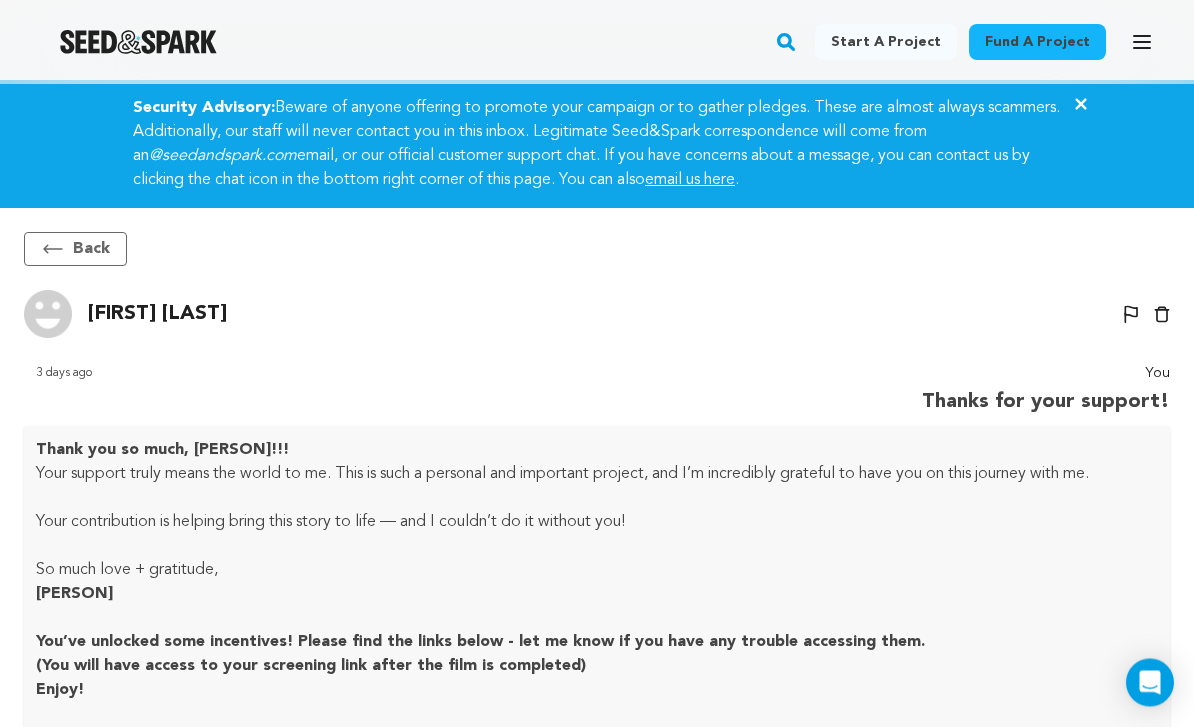 scroll, scrollTop: 0, scrollLeft: 0, axis: both 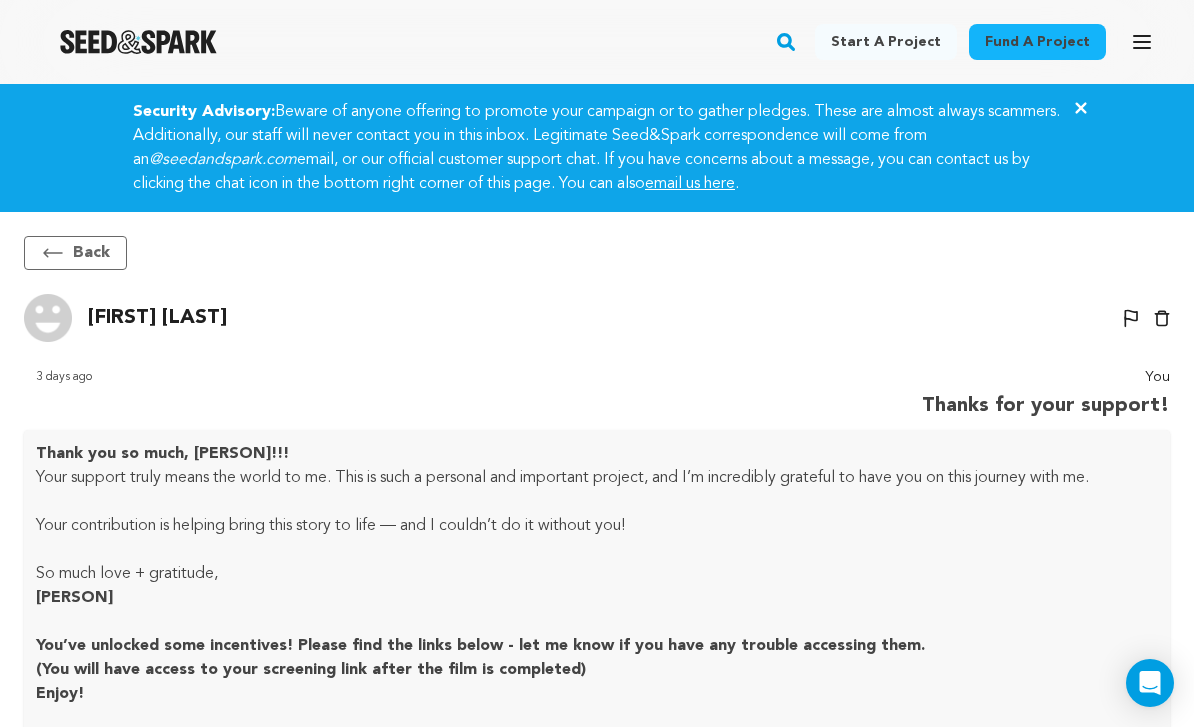click on "Back" at bounding box center [75, 253] 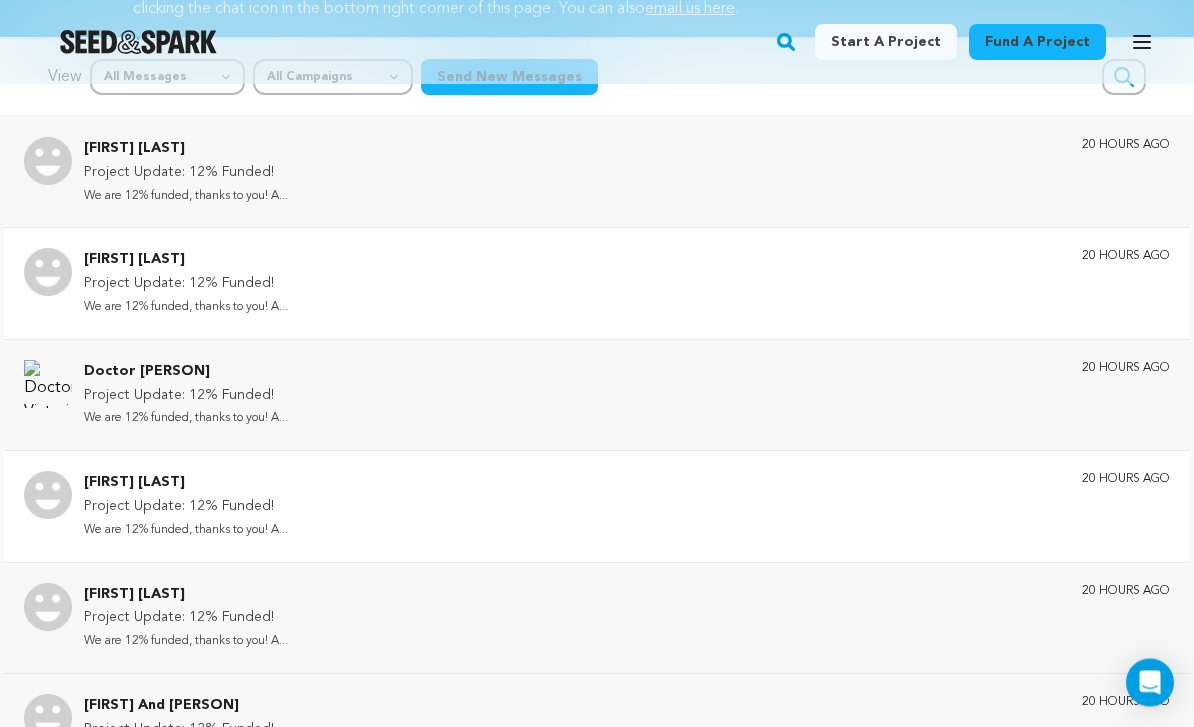 scroll, scrollTop: 175, scrollLeft: 0, axis: vertical 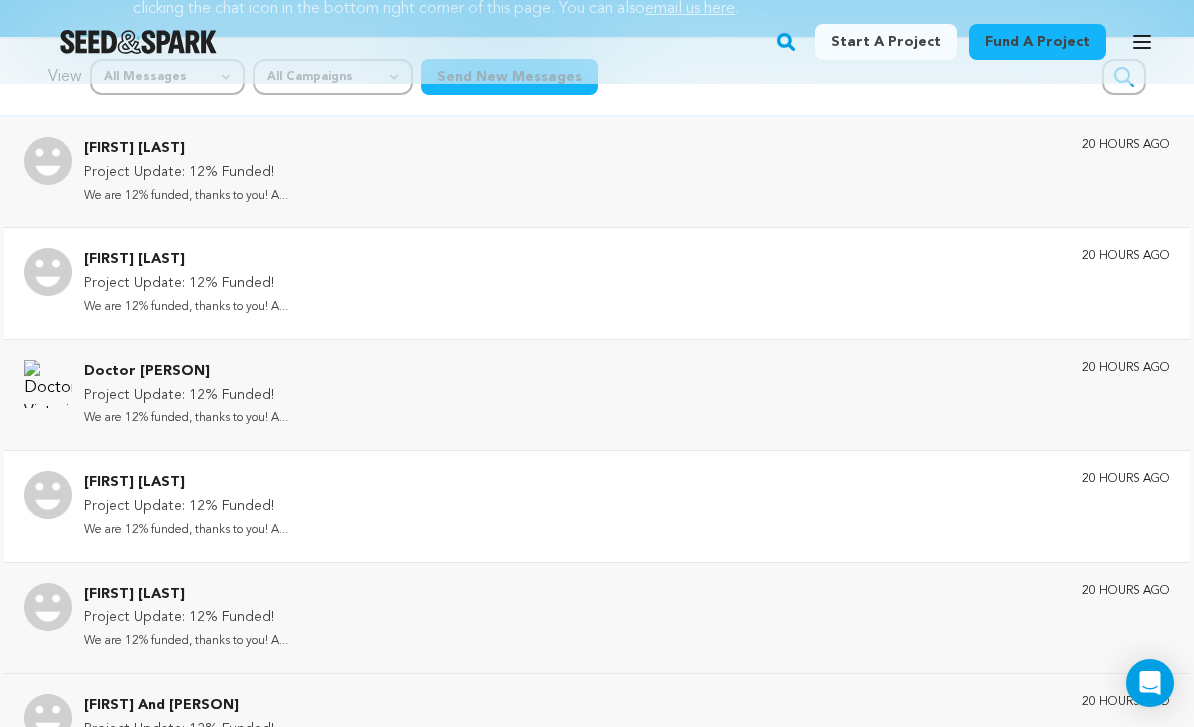 click on "Julie Gordon
Project Update:
12% Funded!
We are 12% funded, thanks to you! A...
20 hours ago" at bounding box center [627, 506] 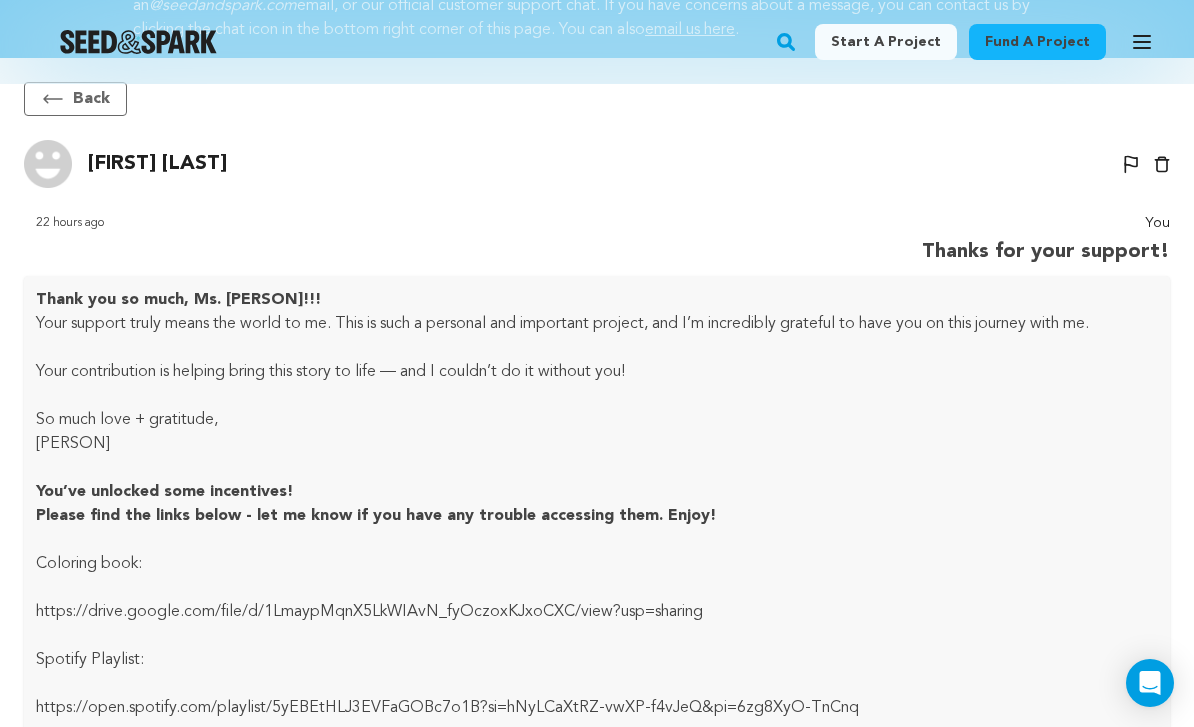 scroll, scrollTop: 0, scrollLeft: 0, axis: both 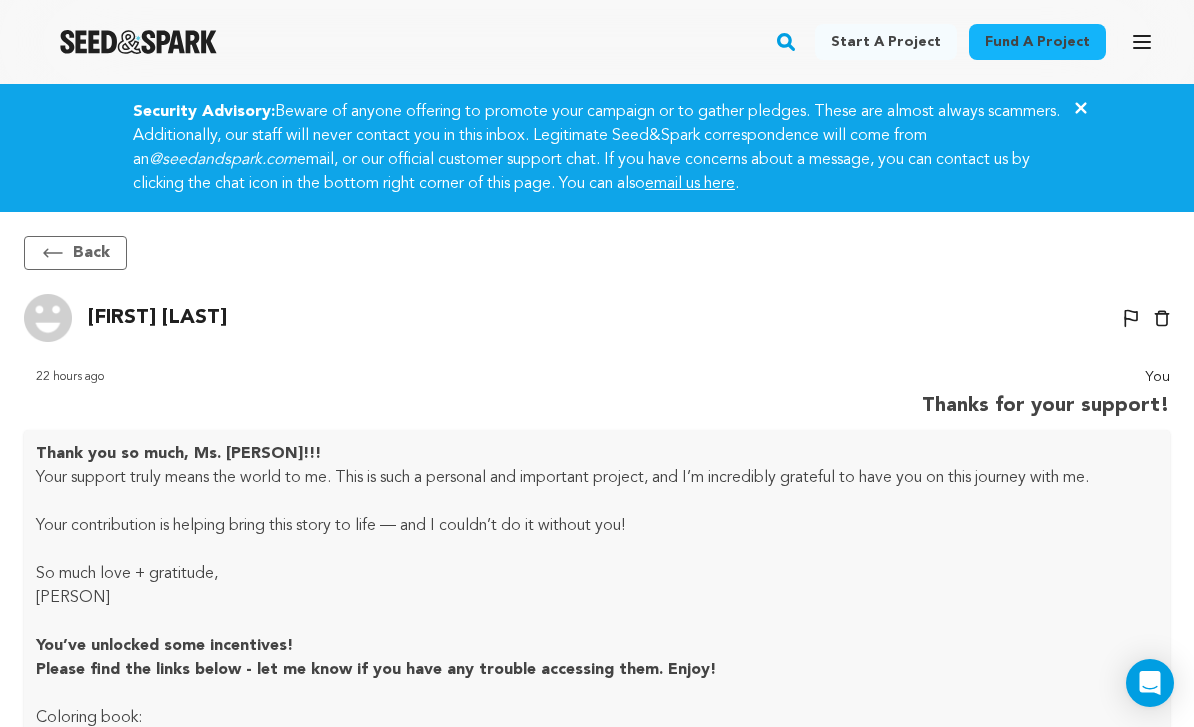click 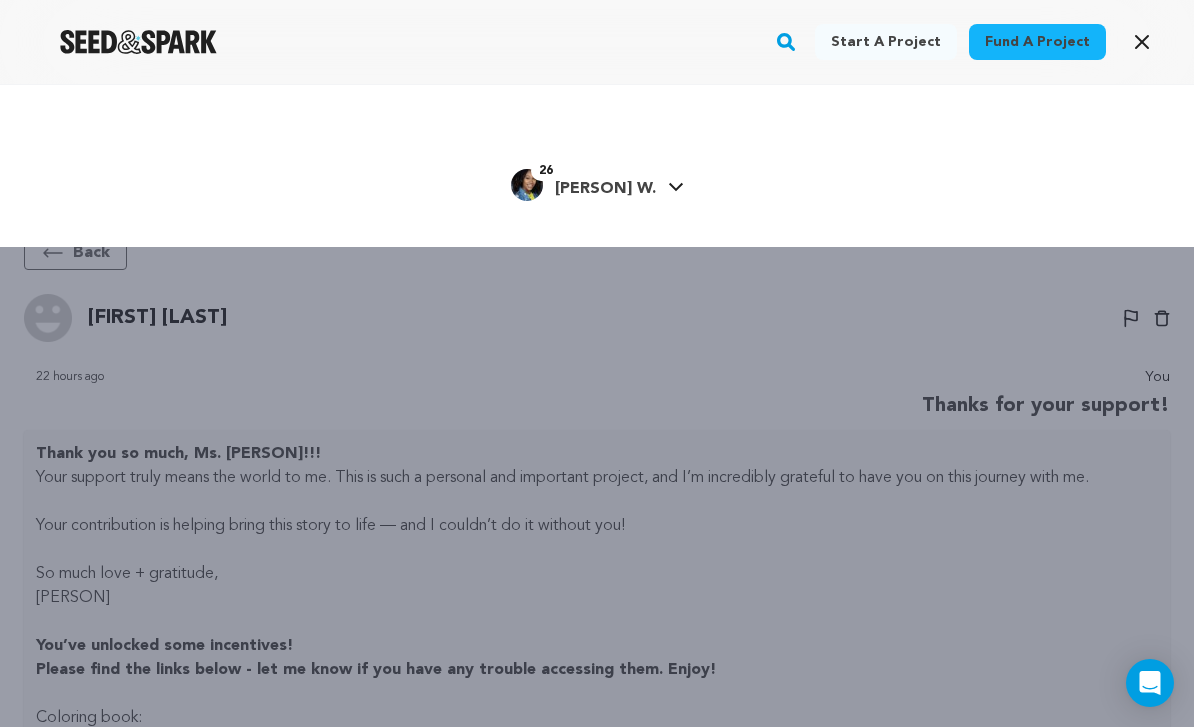 click on "26
Madeleine W.
Madeleine W." at bounding box center [597, 183] 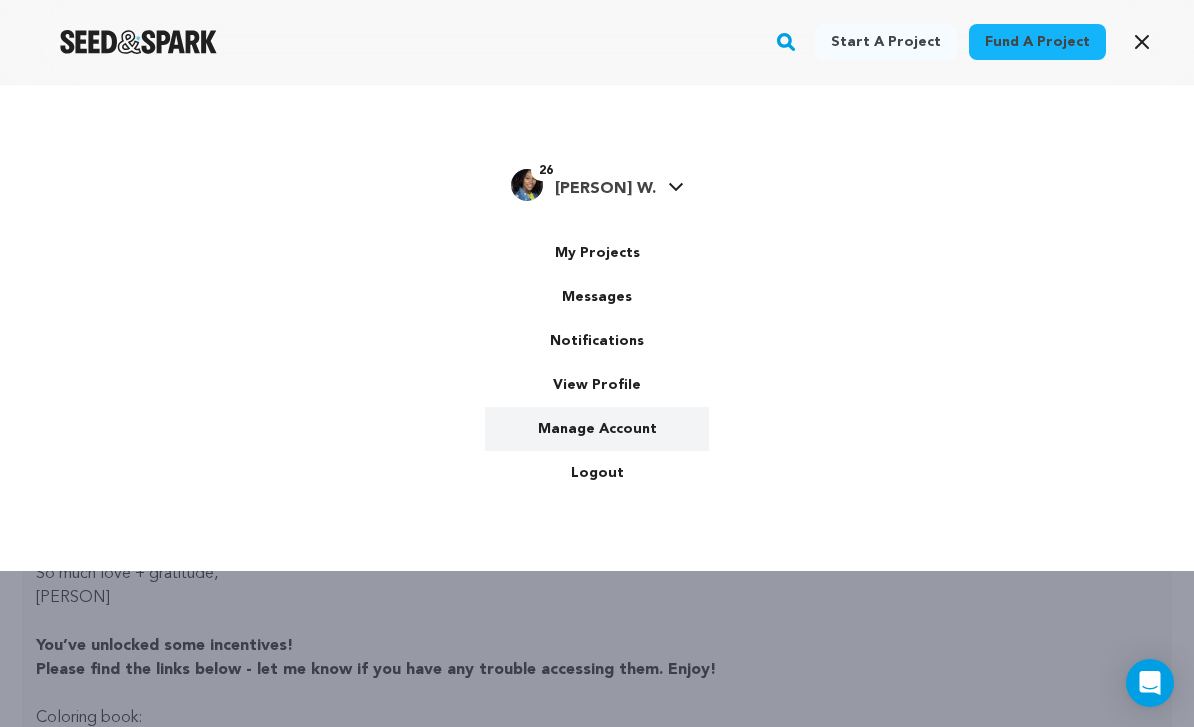 click on "Manage Account" at bounding box center (597, 429) 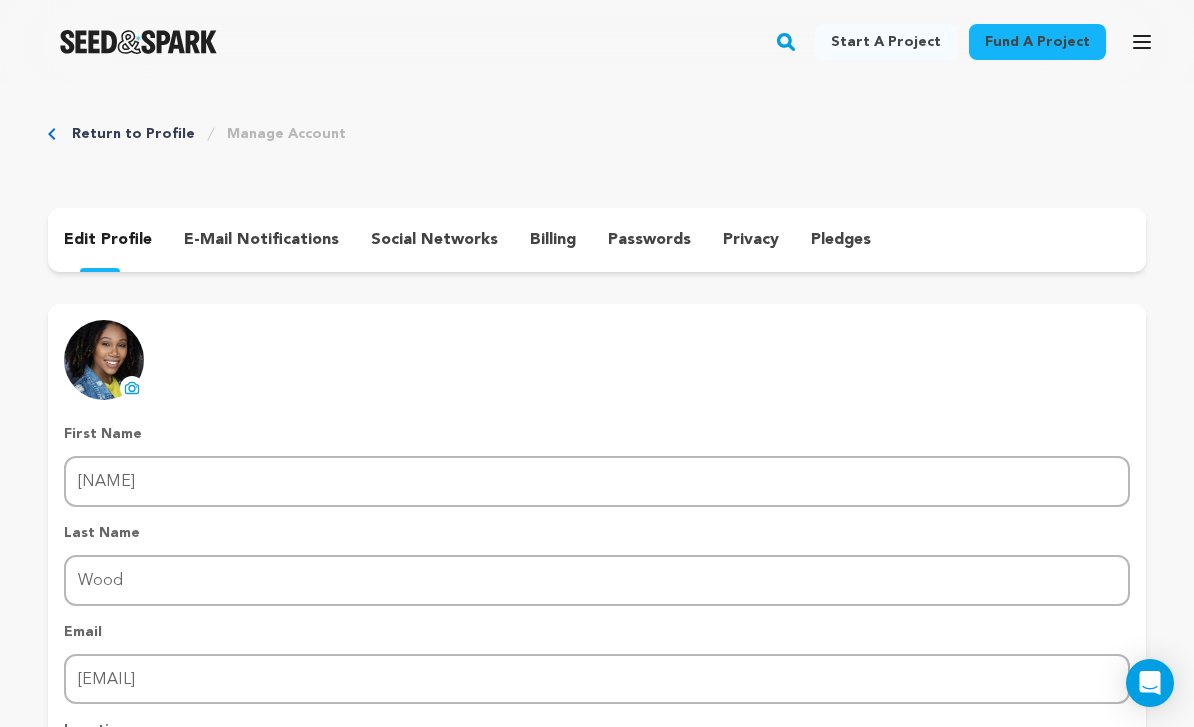 scroll, scrollTop: 0, scrollLeft: 0, axis: both 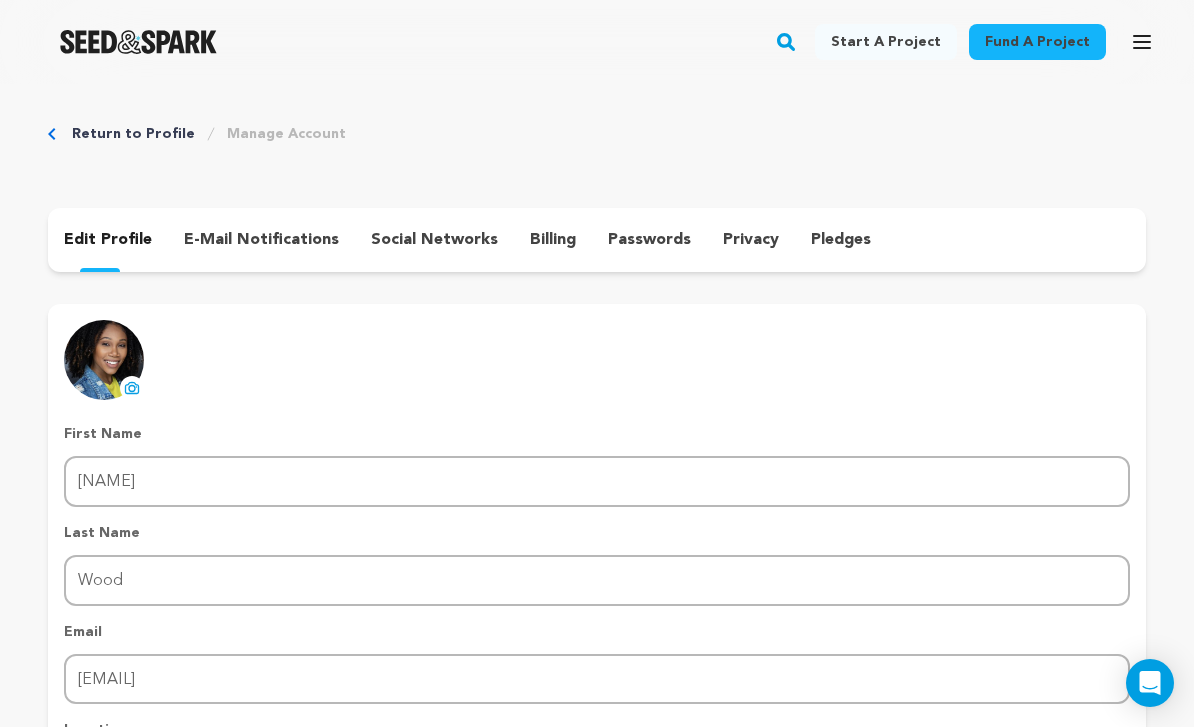 click 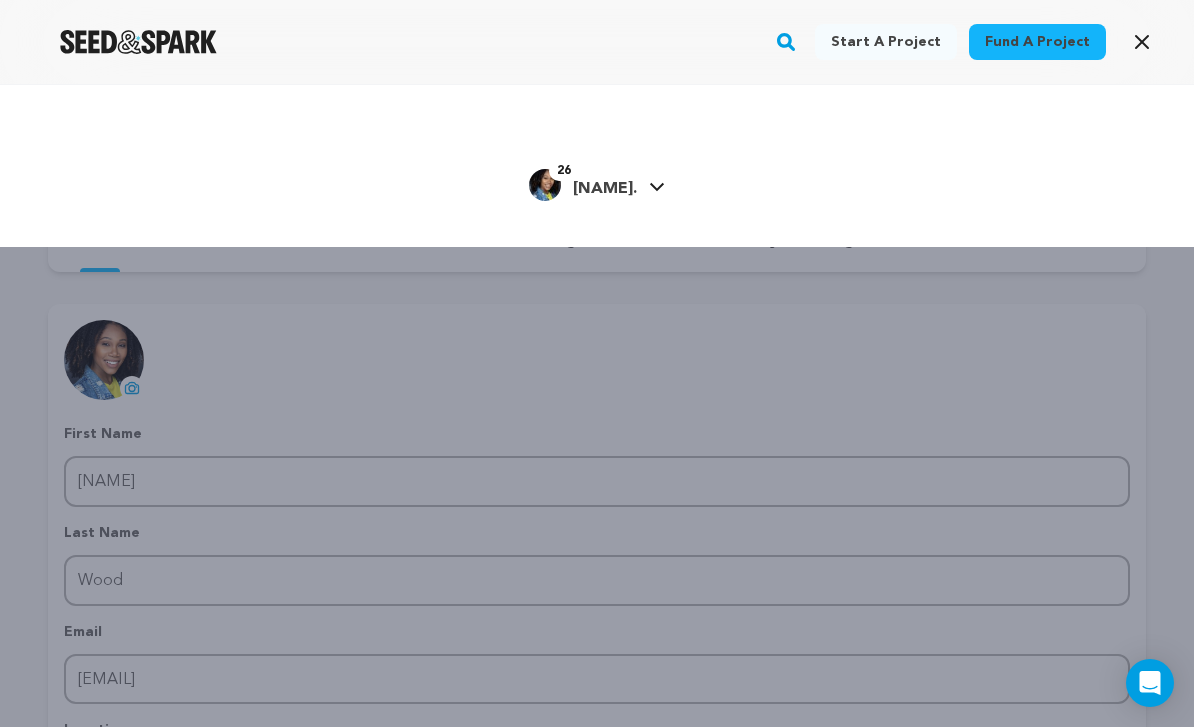 click on "[NAME]." at bounding box center [605, 189] 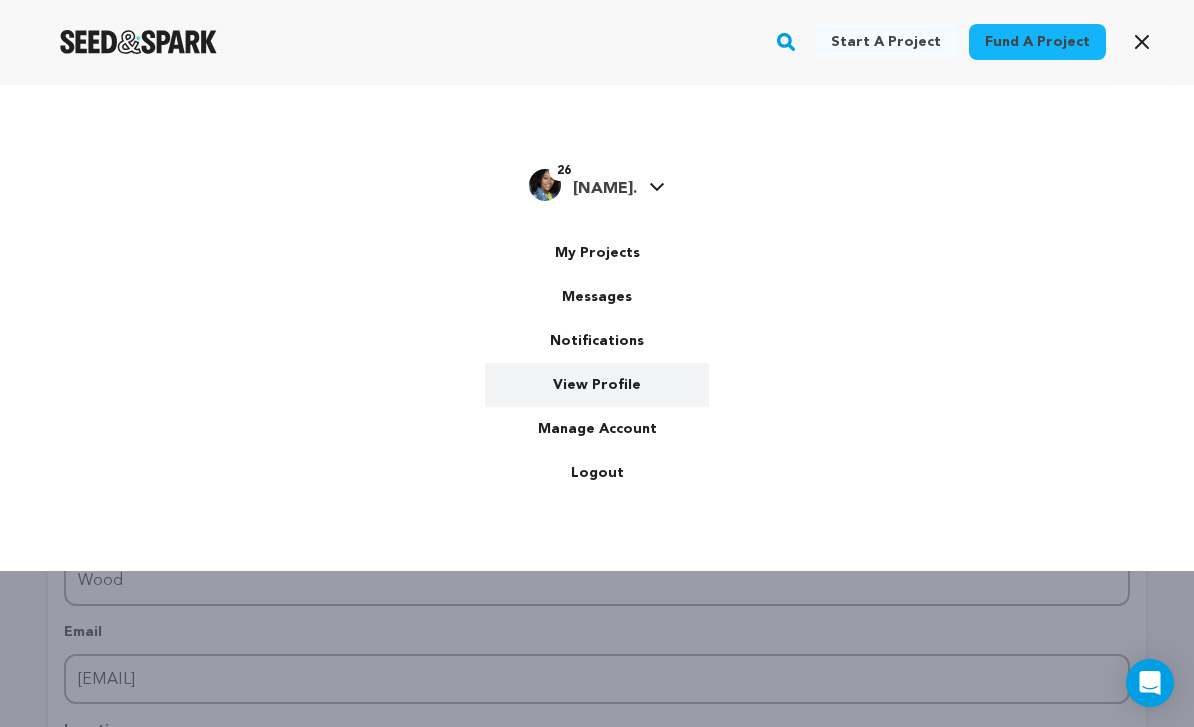 click on "View Profile" at bounding box center [597, 385] 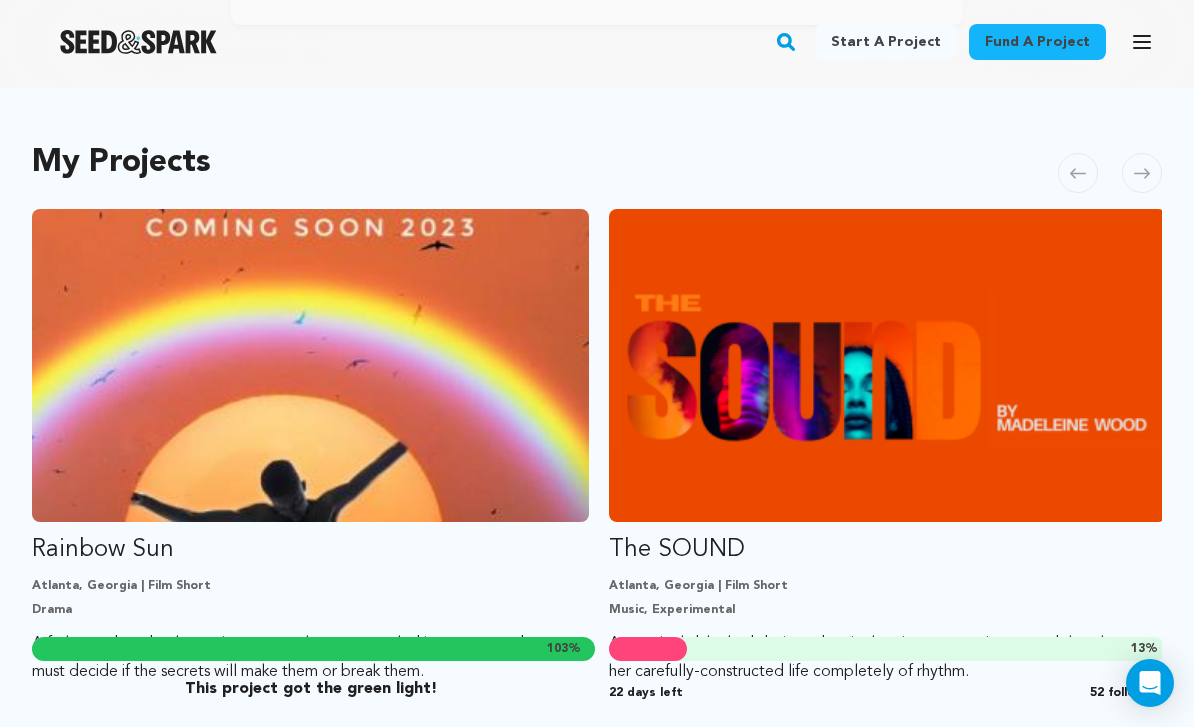 scroll, scrollTop: 380, scrollLeft: 0, axis: vertical 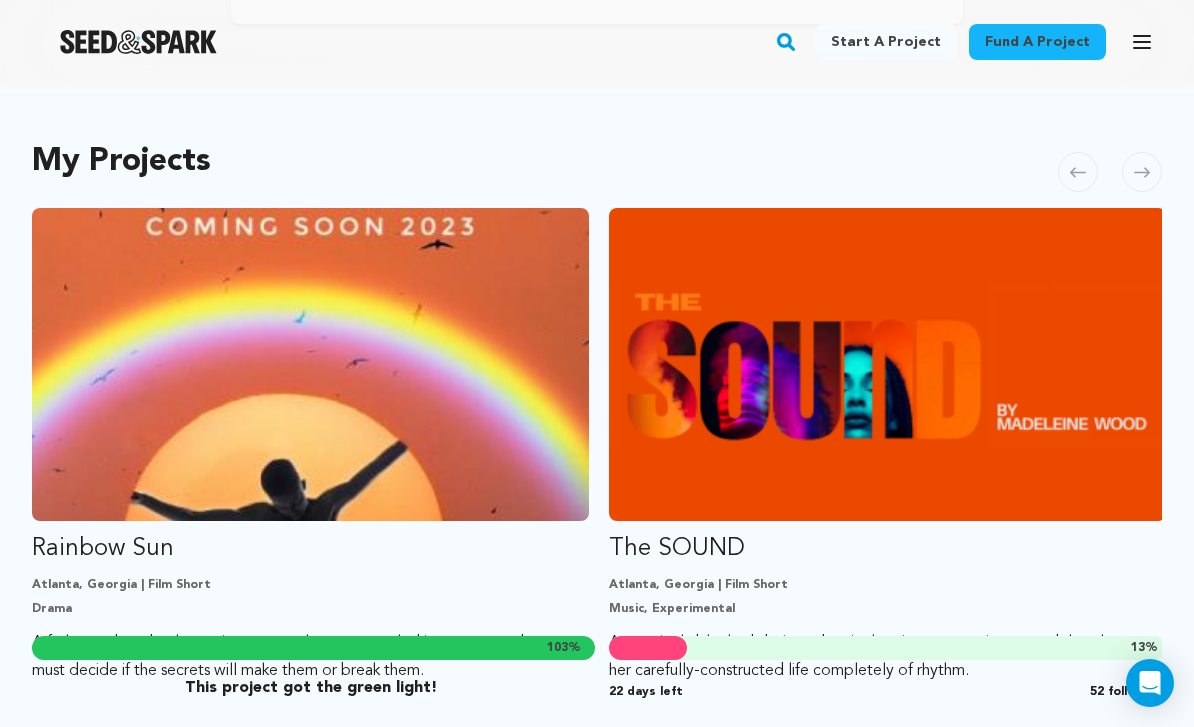 click 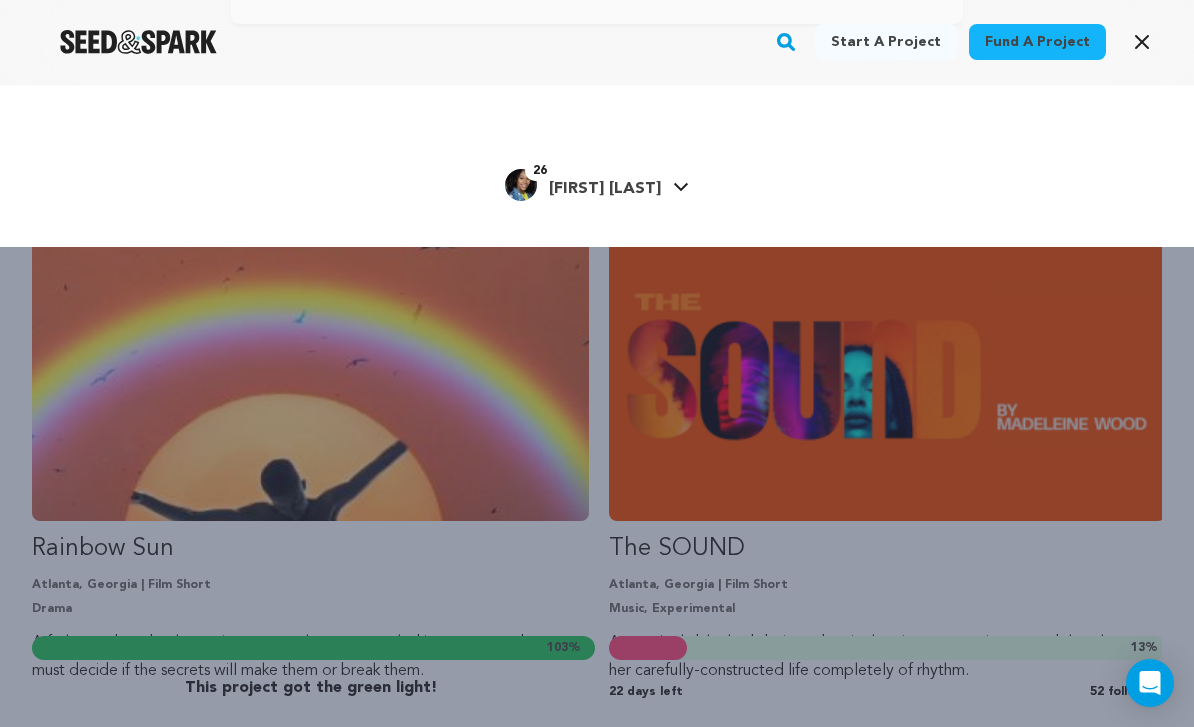 click on "26
Madeleine W.
Madeleine W." at bounding box center [597, 183] 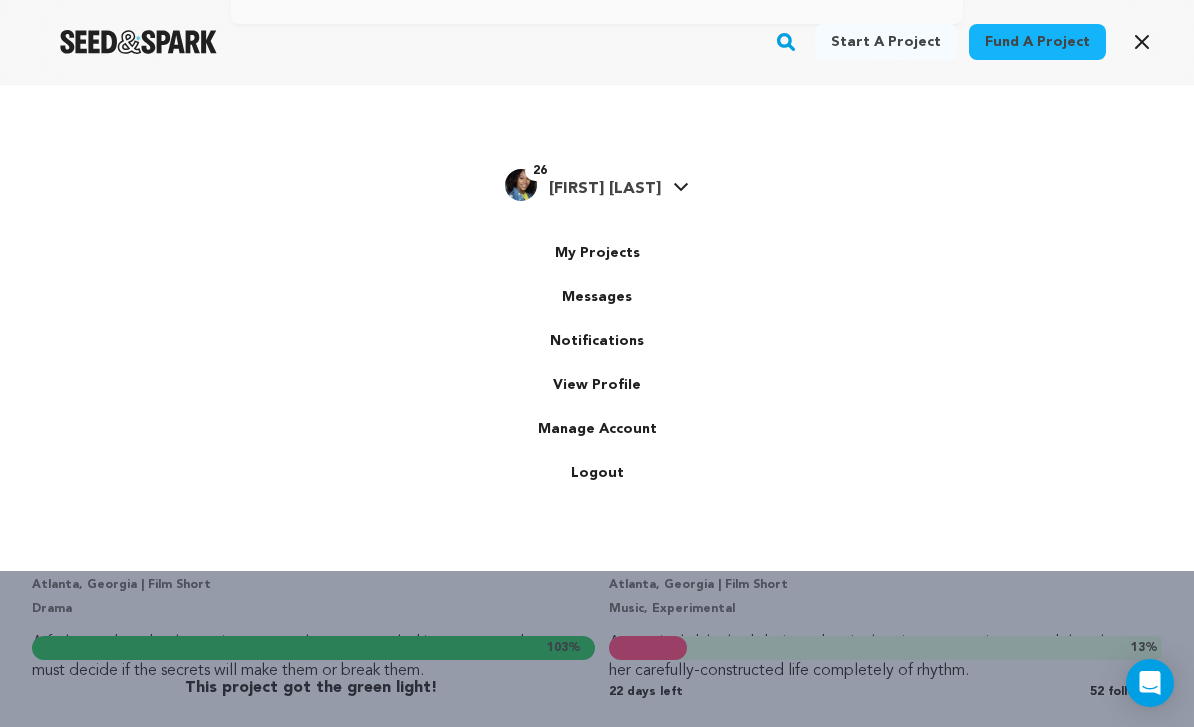 scroll, scrollTop: 0, scrollLeft: 0, axis: both 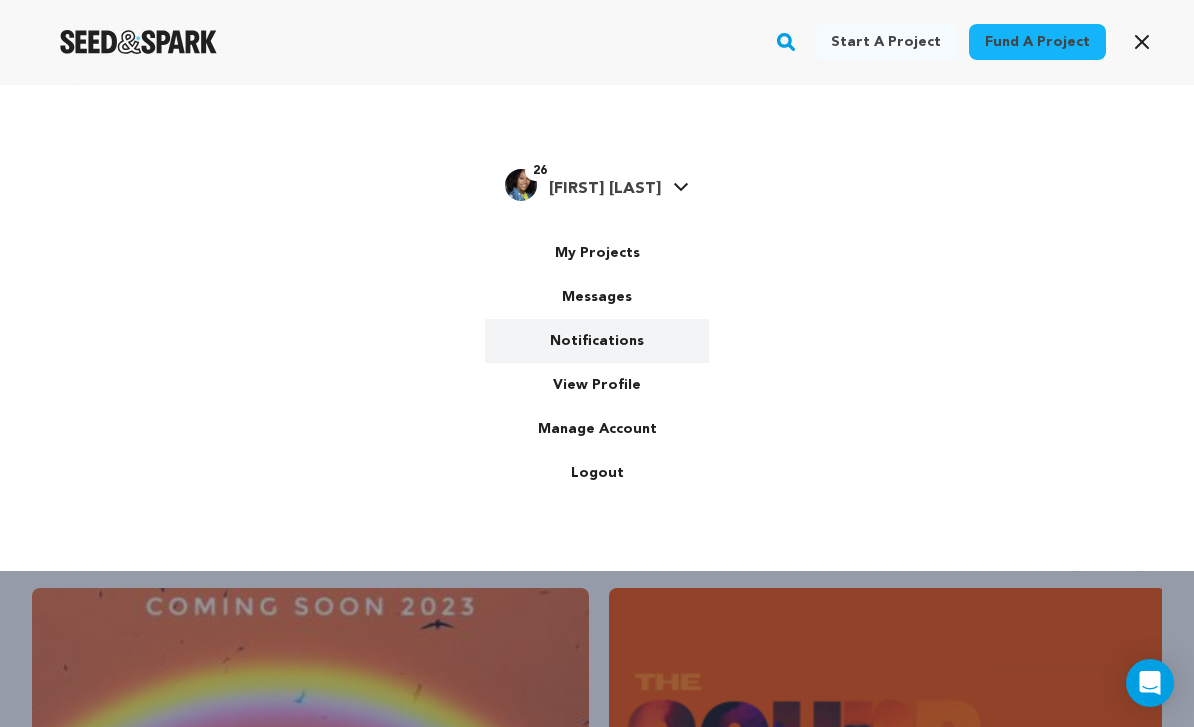 click on "Notifications" at bounding box center (597, 341) 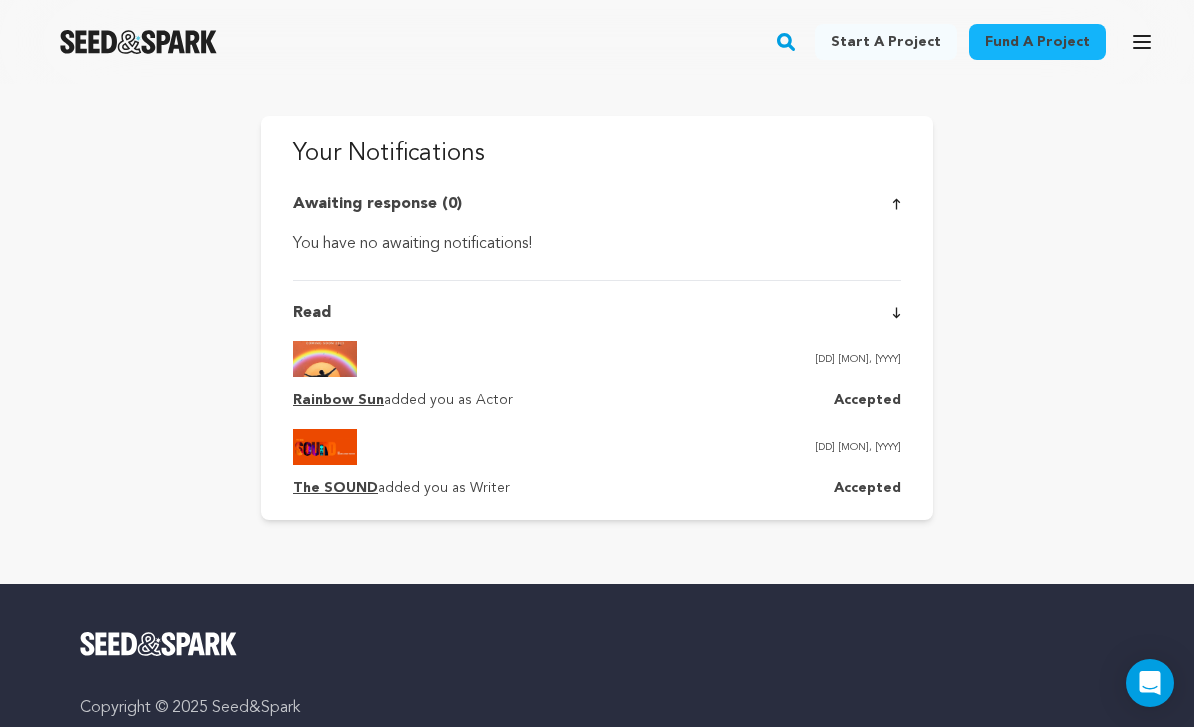 scroll, scrollTop: 0, scrollLeft: 0, axis: both 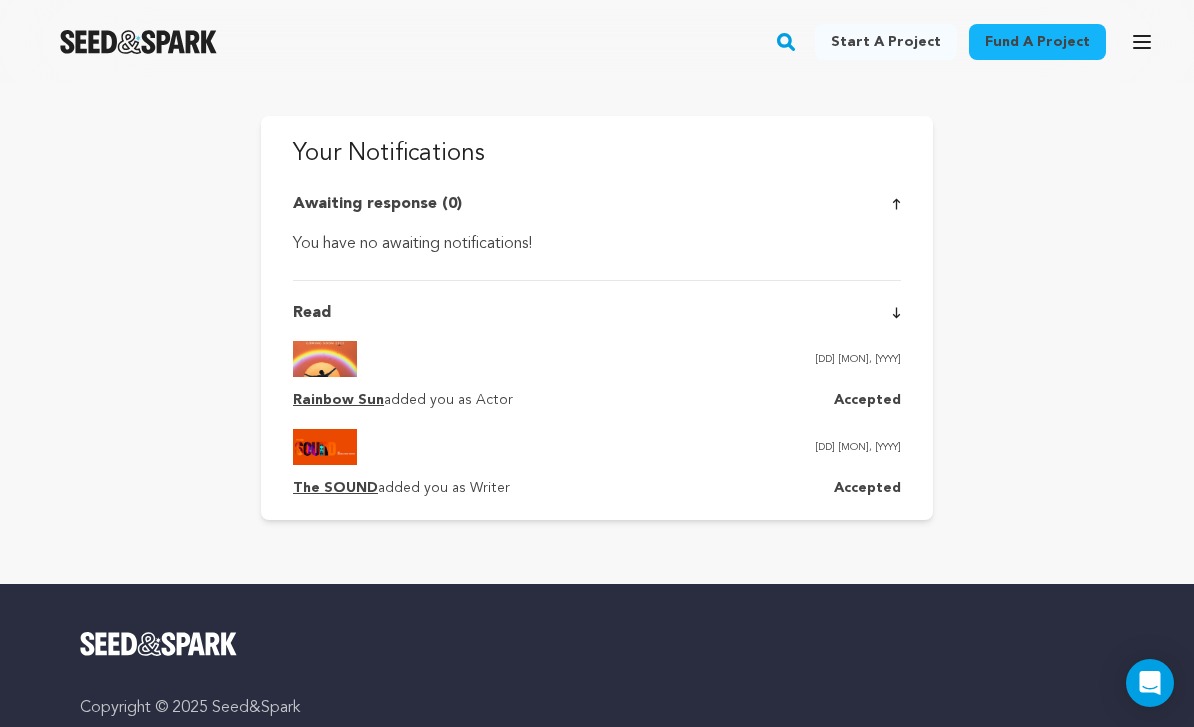 click 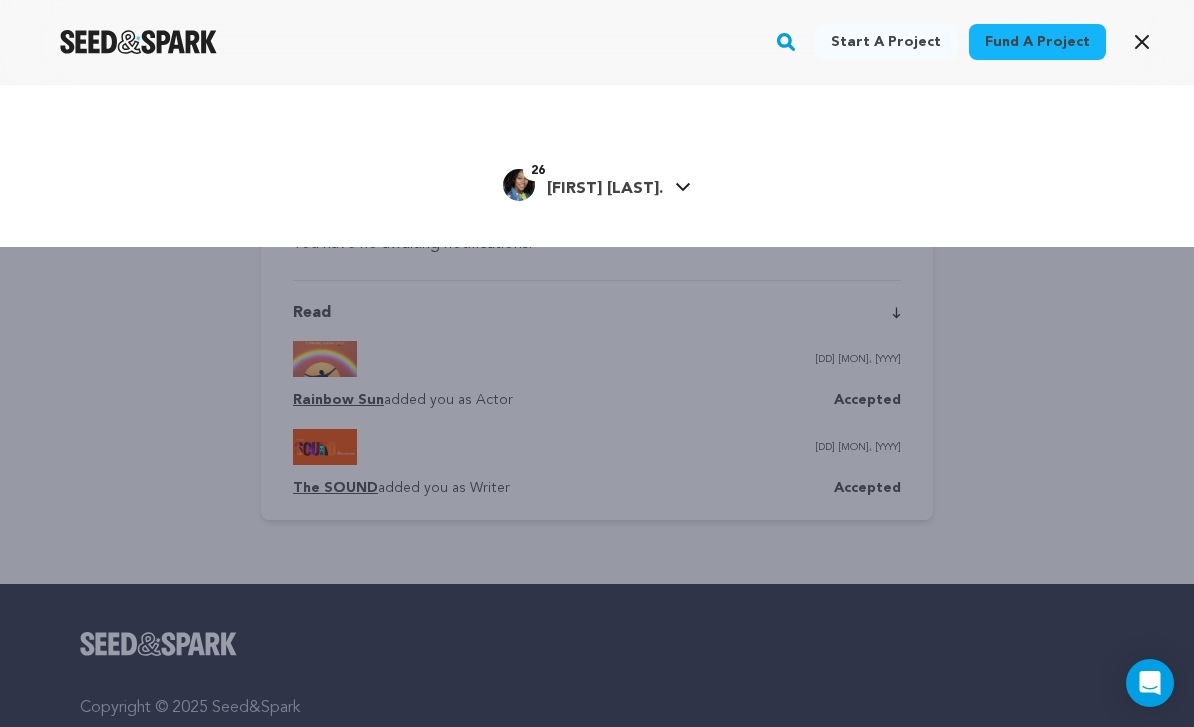 click on "Start a project
Fund a project
[NUMBER]" at bounding box center (597, 166) 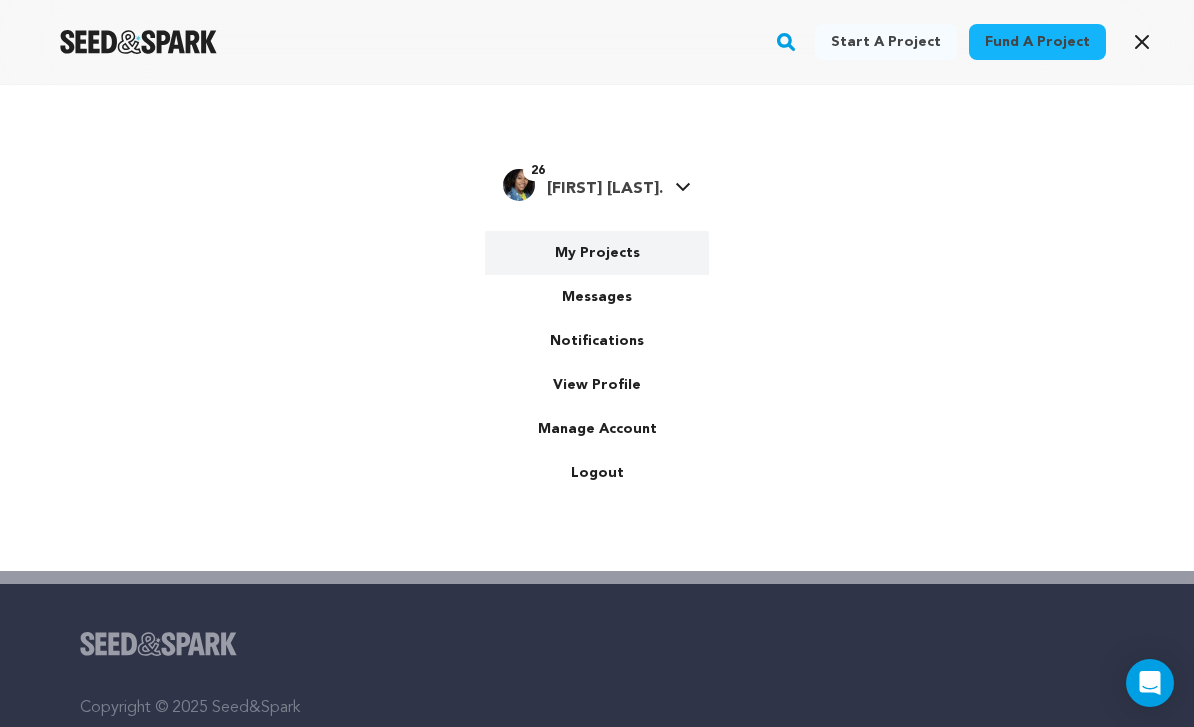 click on "My Projects" at bounding box center [597, 253] 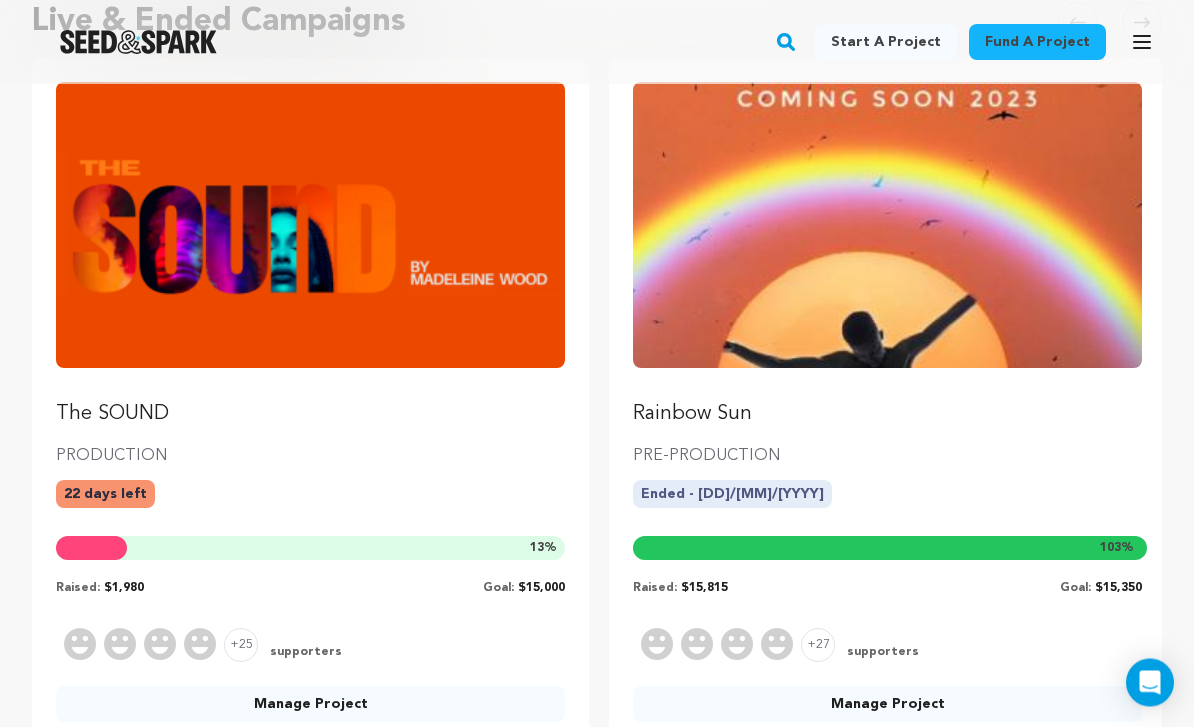 scroll, scrollTop: 233, scrollLeft: 0, axis: vertical 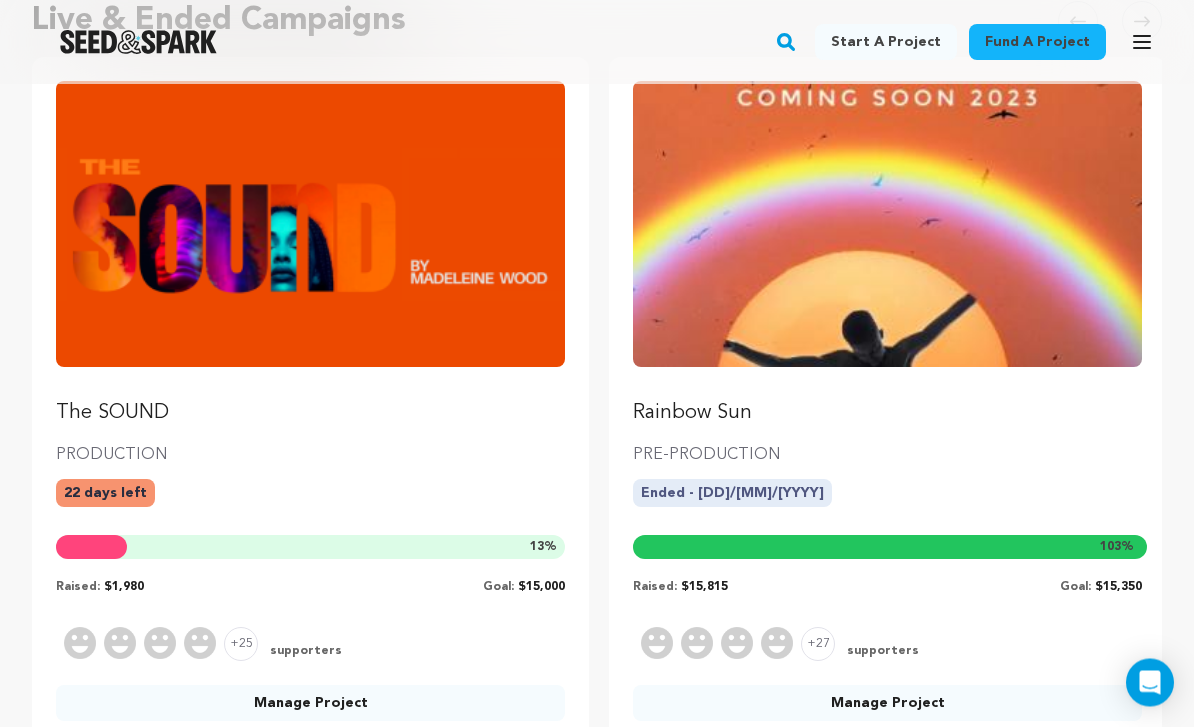 click on "Manage Project" at bounding box center (310, 704) 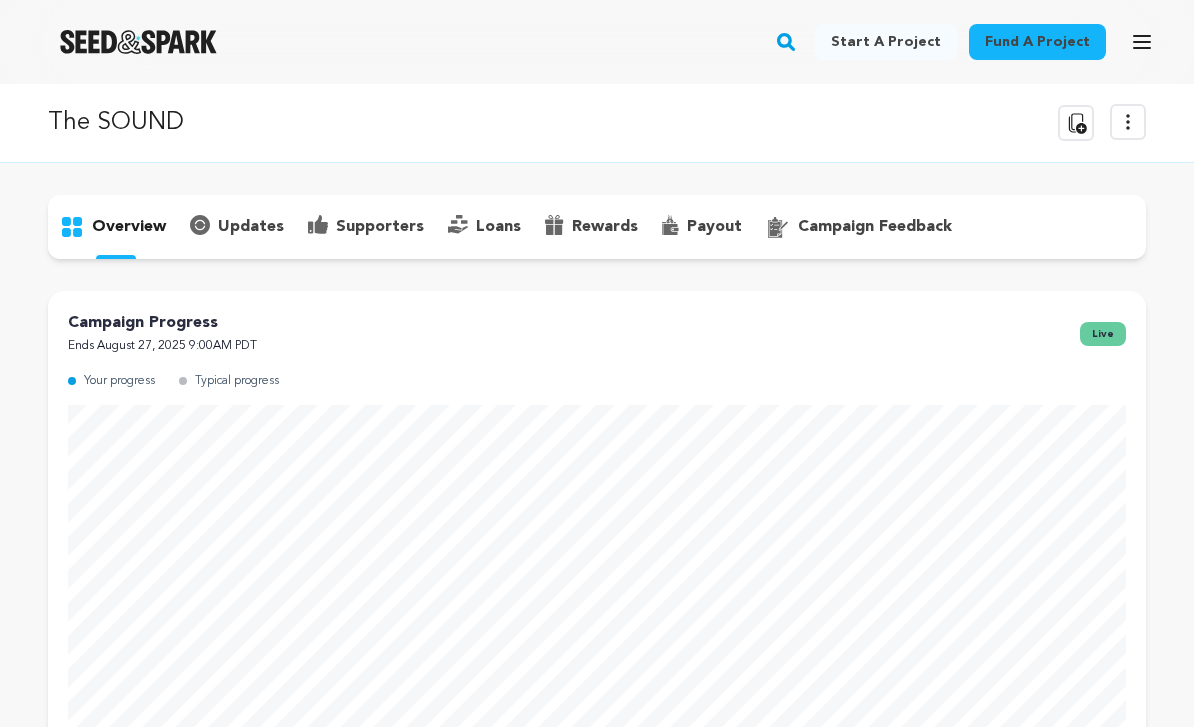 scroll, scrollTop: 0, scrollLeft: 0, axis: both 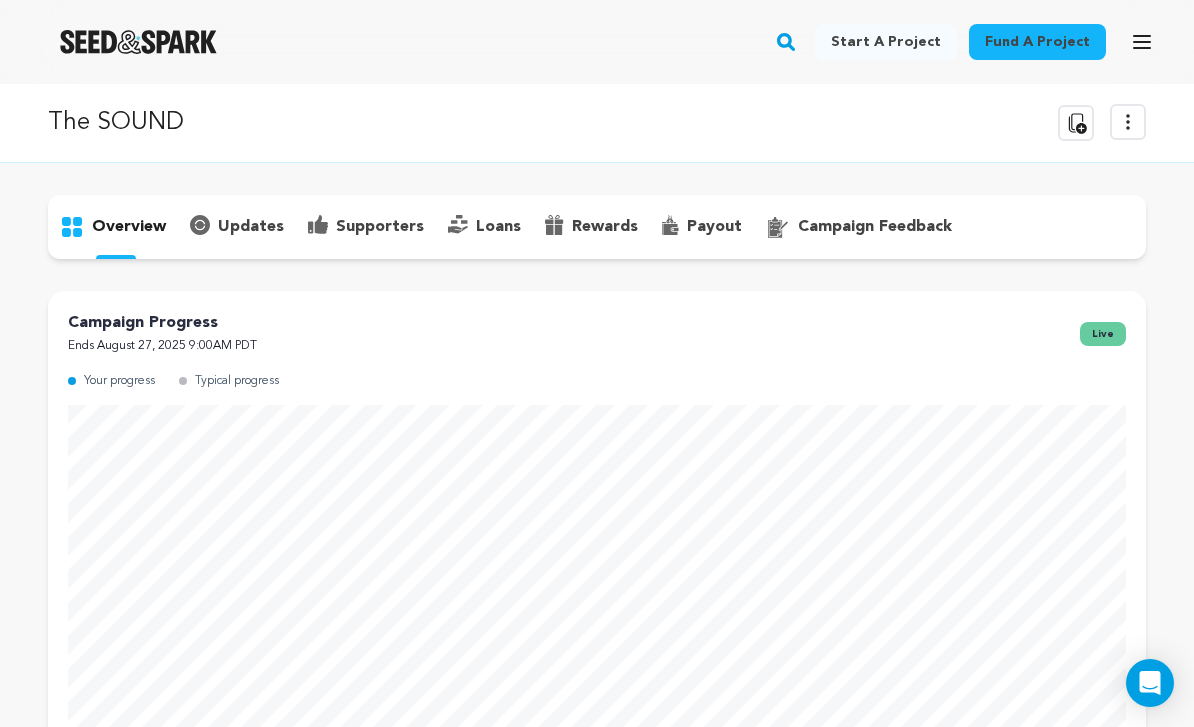 click on "campaign feedback" at bounding box center [875, 227] 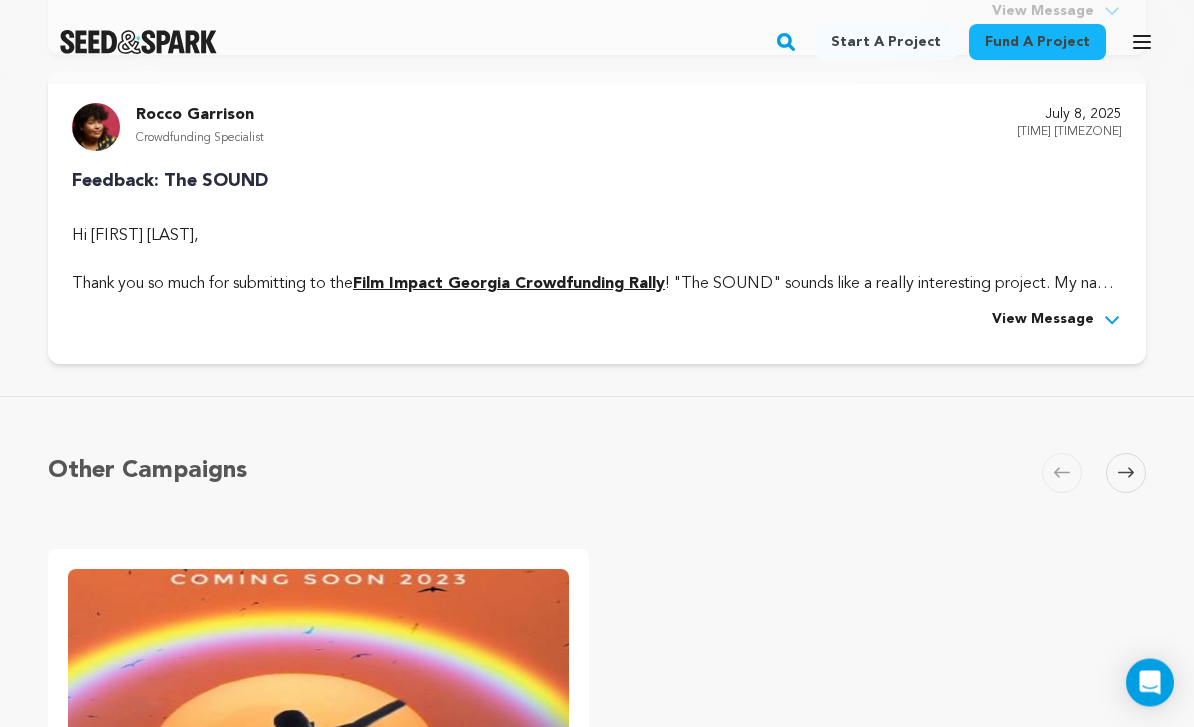 click on "View Message" at bounding box center (1043, 321) 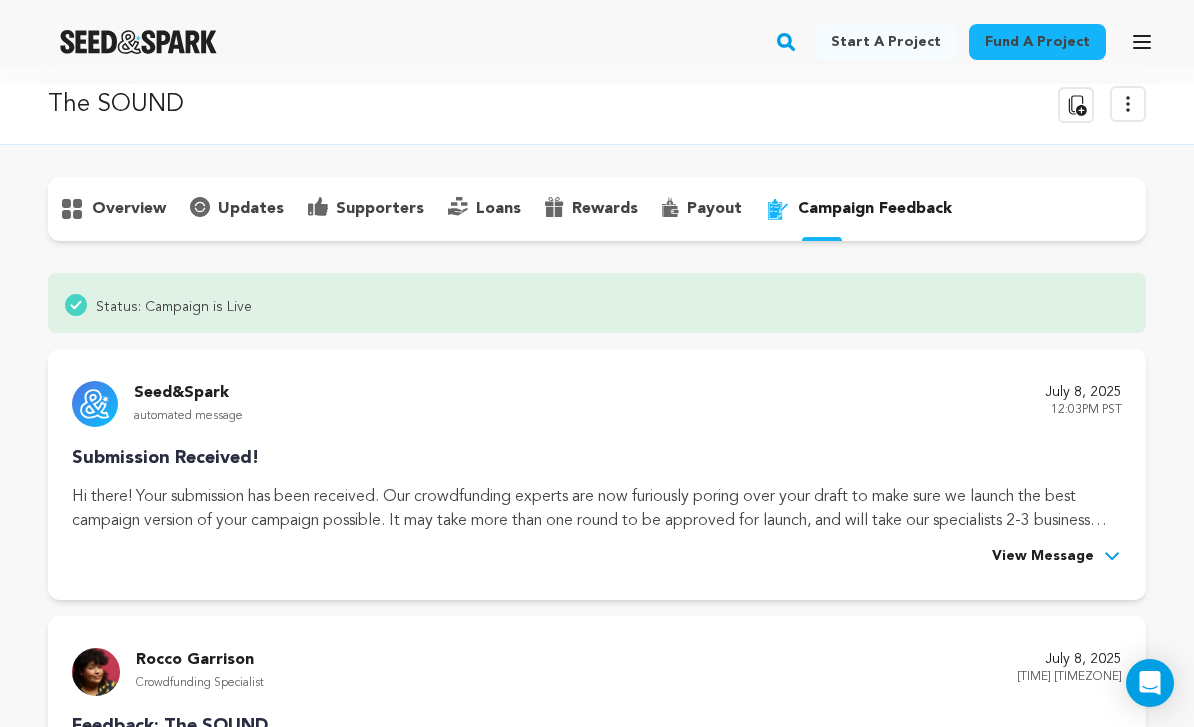 scroll, scrollTop: 0, scrollLeft: 0, axis: both 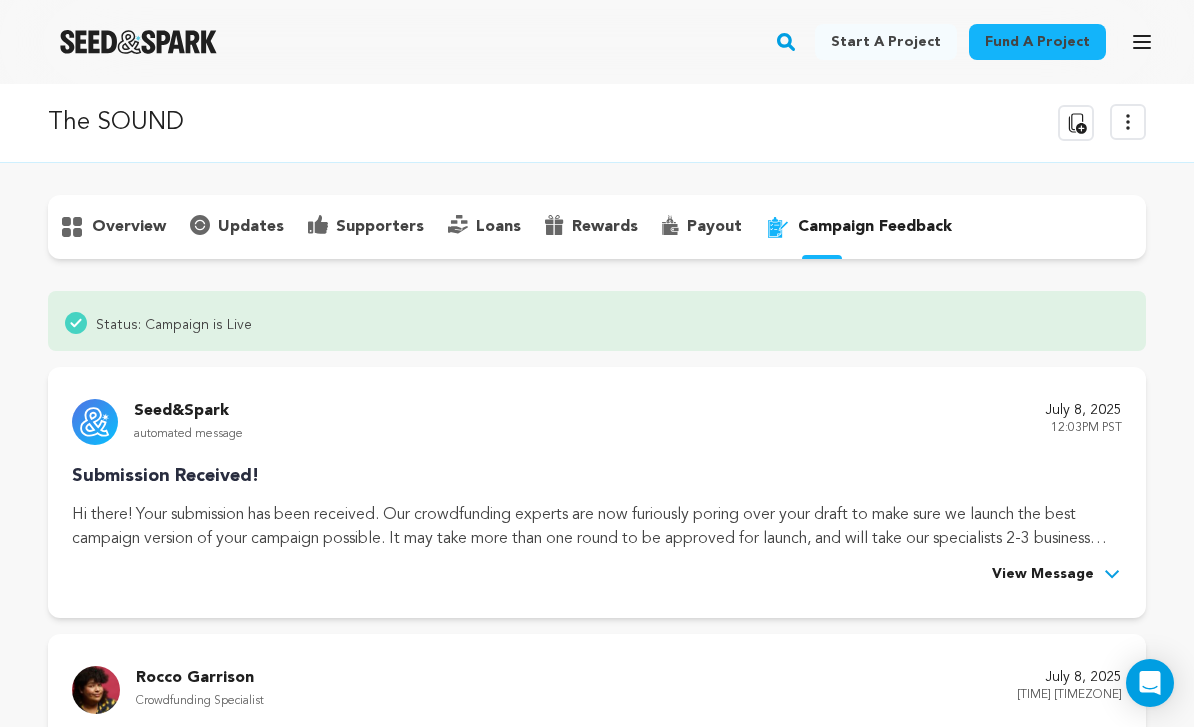 click 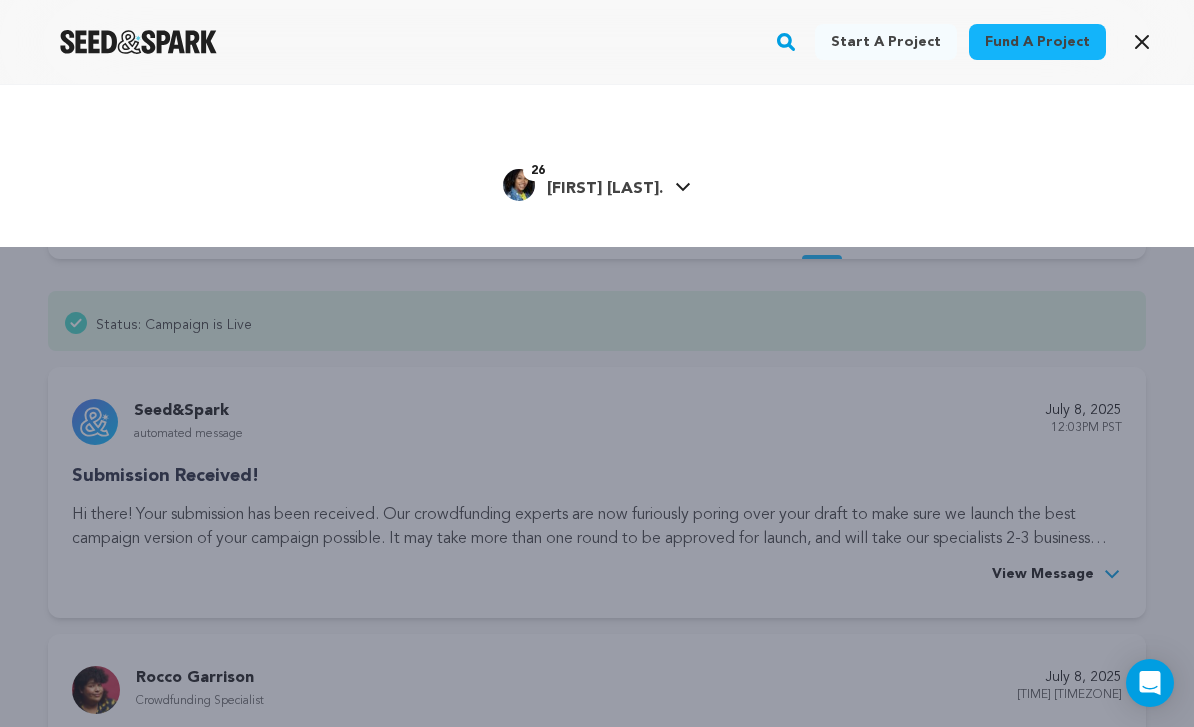 click on "[FIRST] [LAST]" at bounding box center [605, 189] 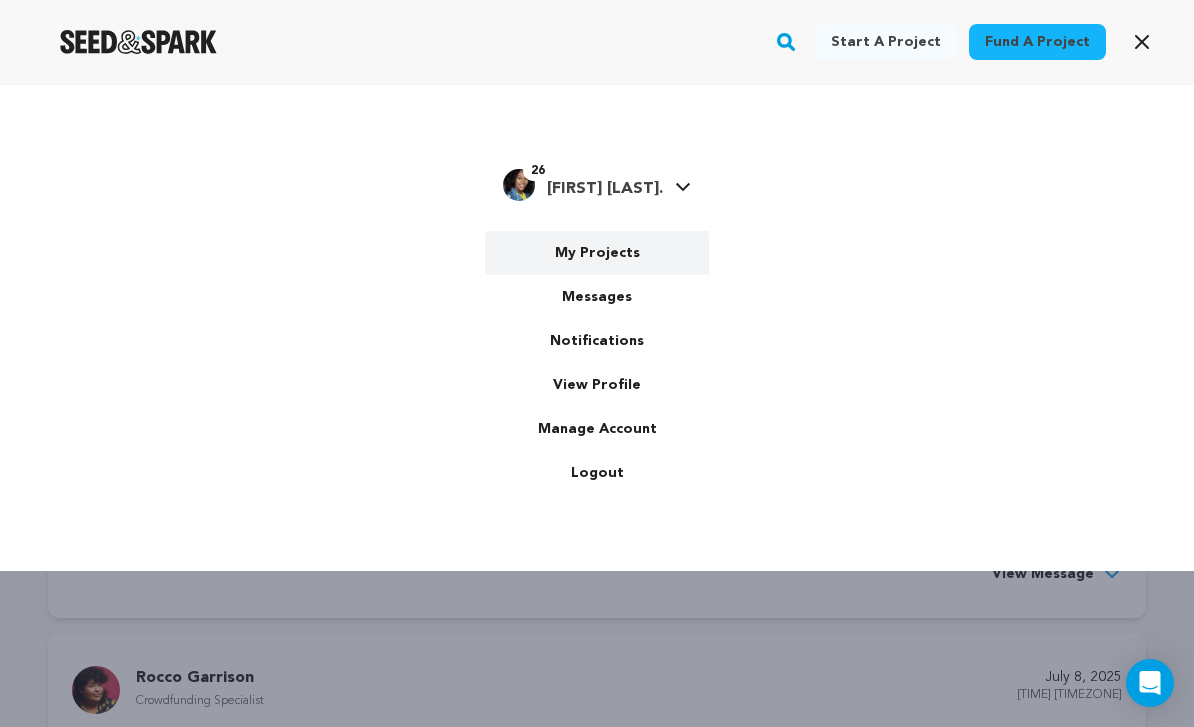 click on "My Projects" at bounding box center [597, 253] 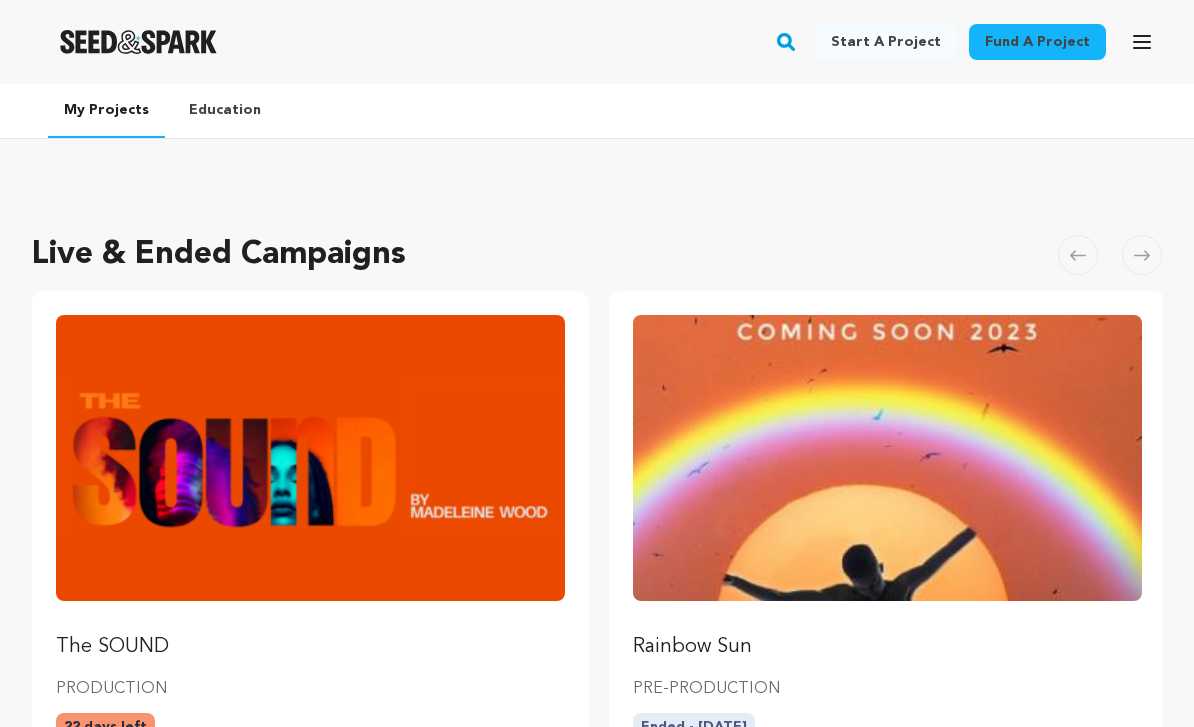 scroll, scrollTop: 0, scrollLeft: 0, axis: both 